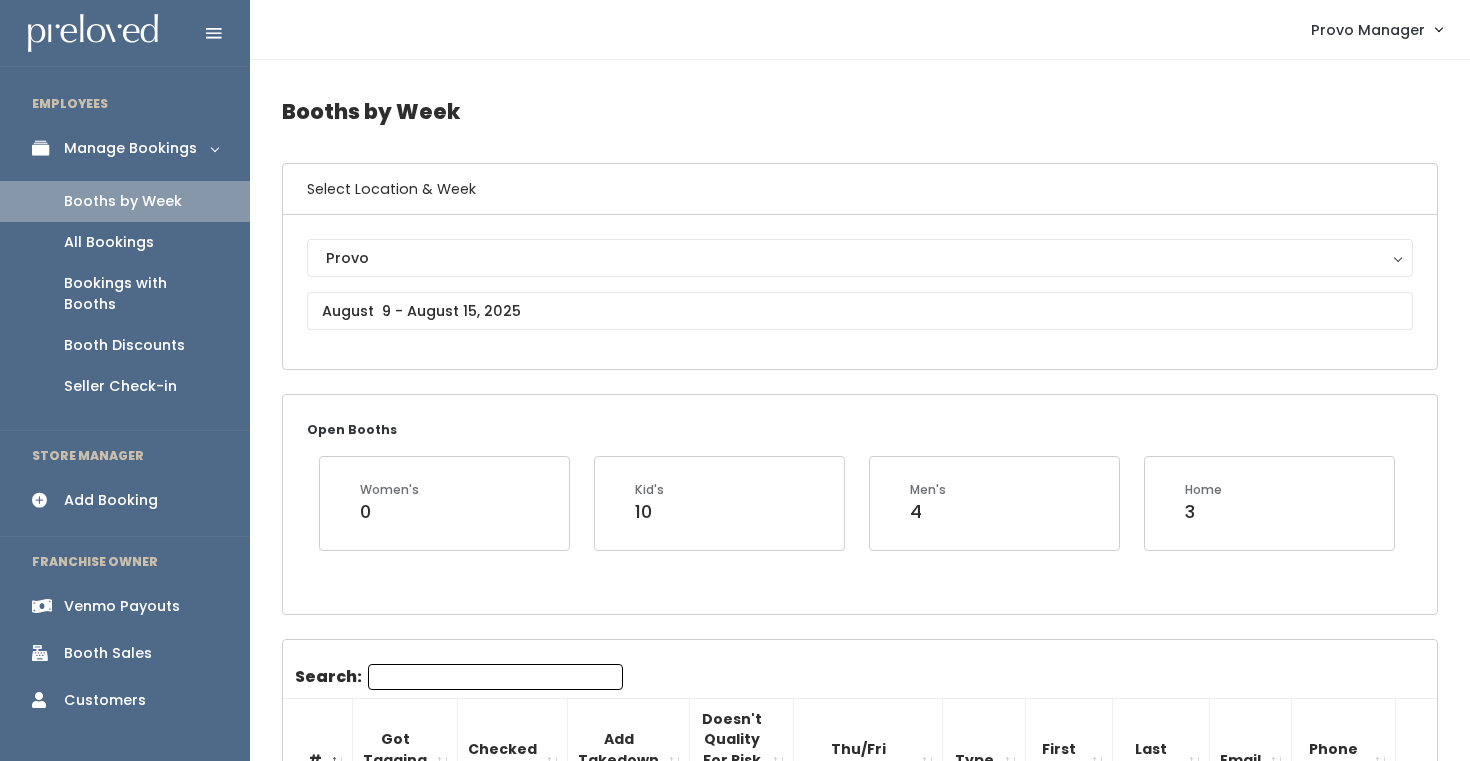 scroll, scrollTop: 0, scrollLeft: 0, axis: both 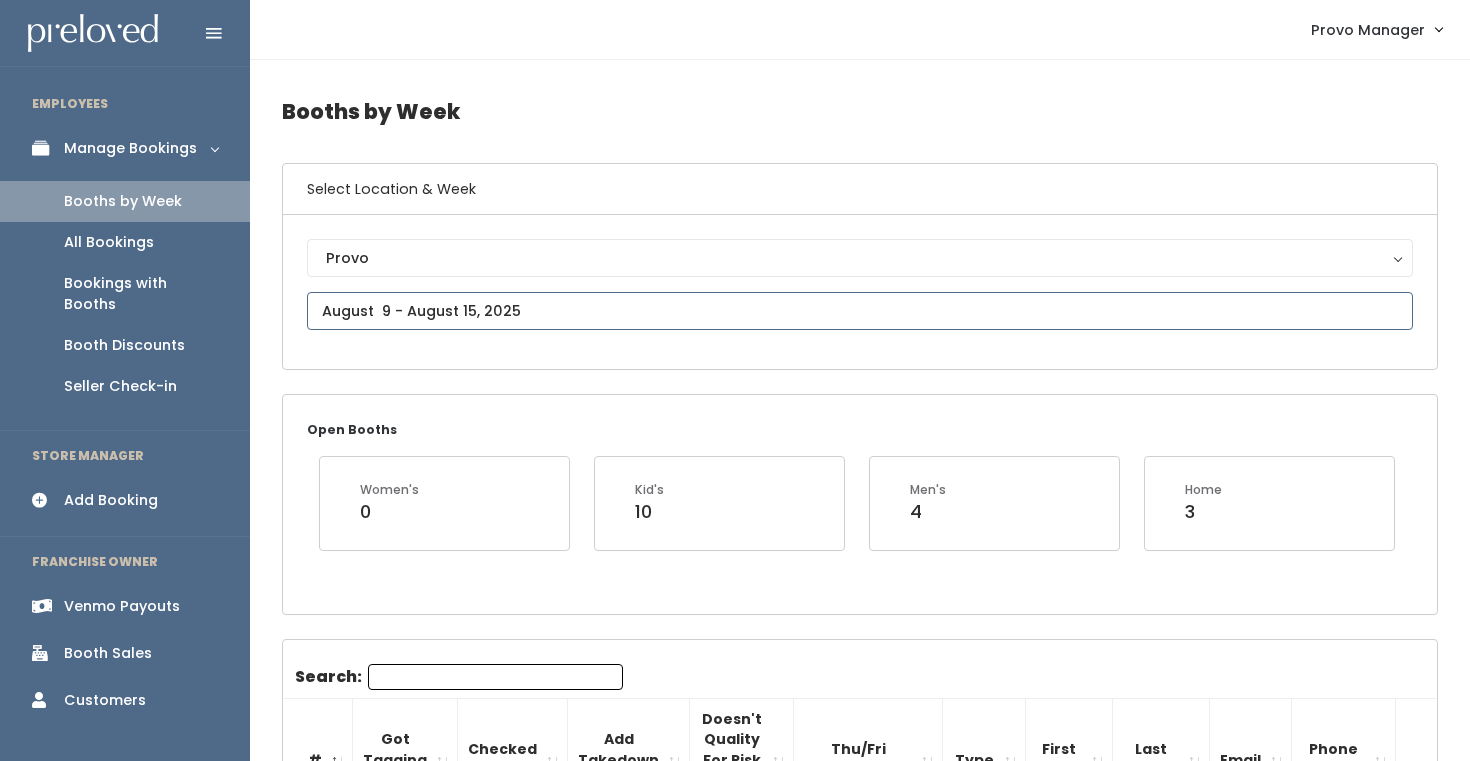 click at bounding box center (860, 311) 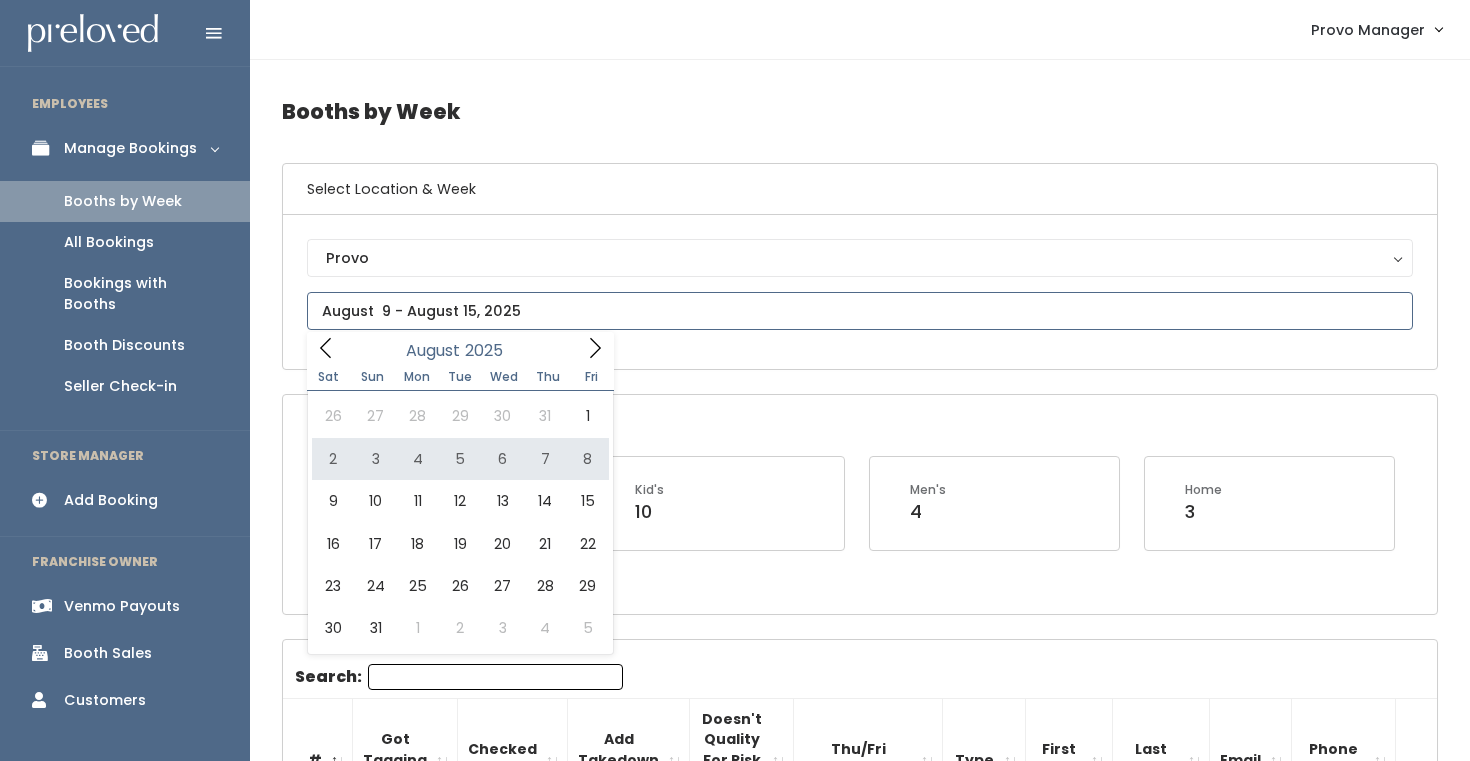 type on "August 2 to August 8" 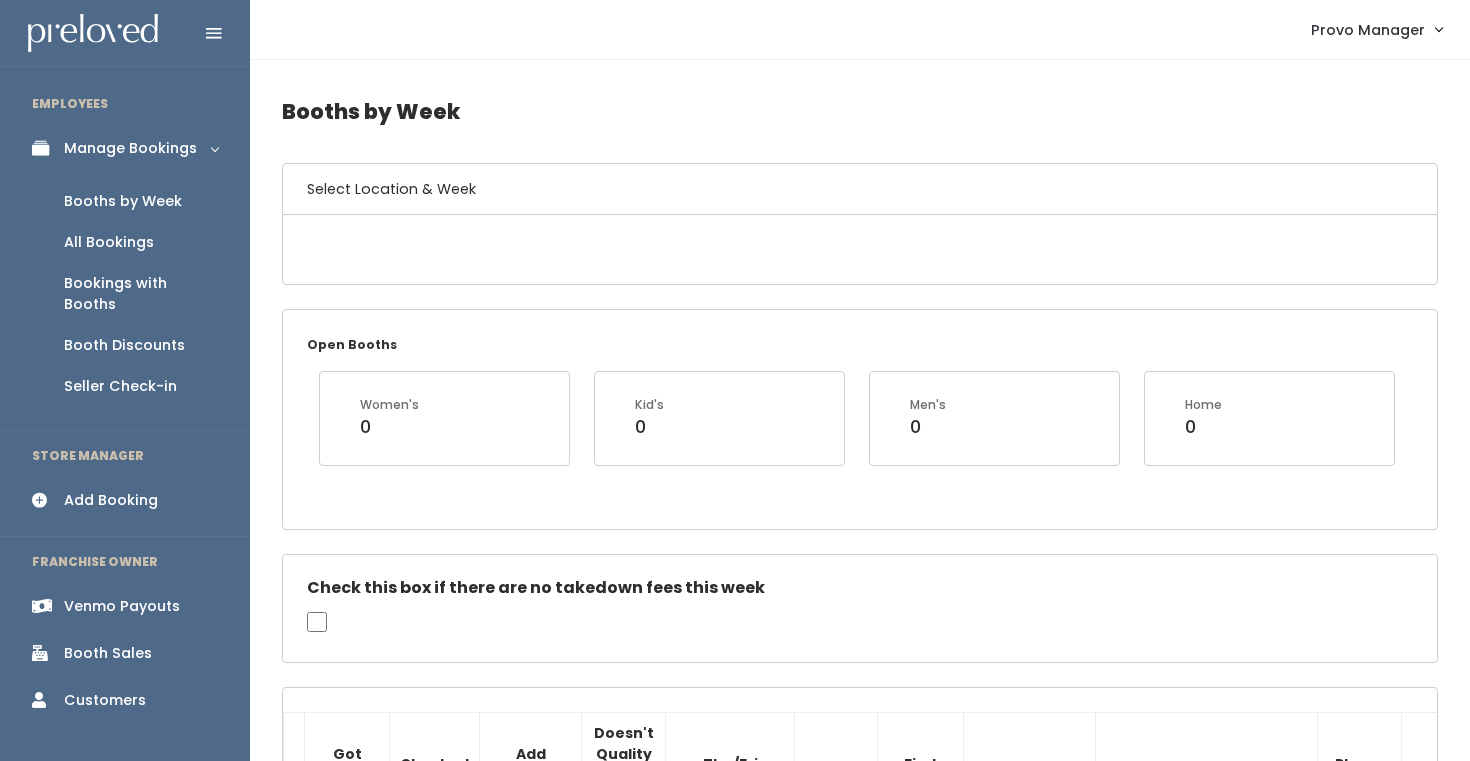 scroll, scrollTop: 0, scrollLeft: 0, axis: both 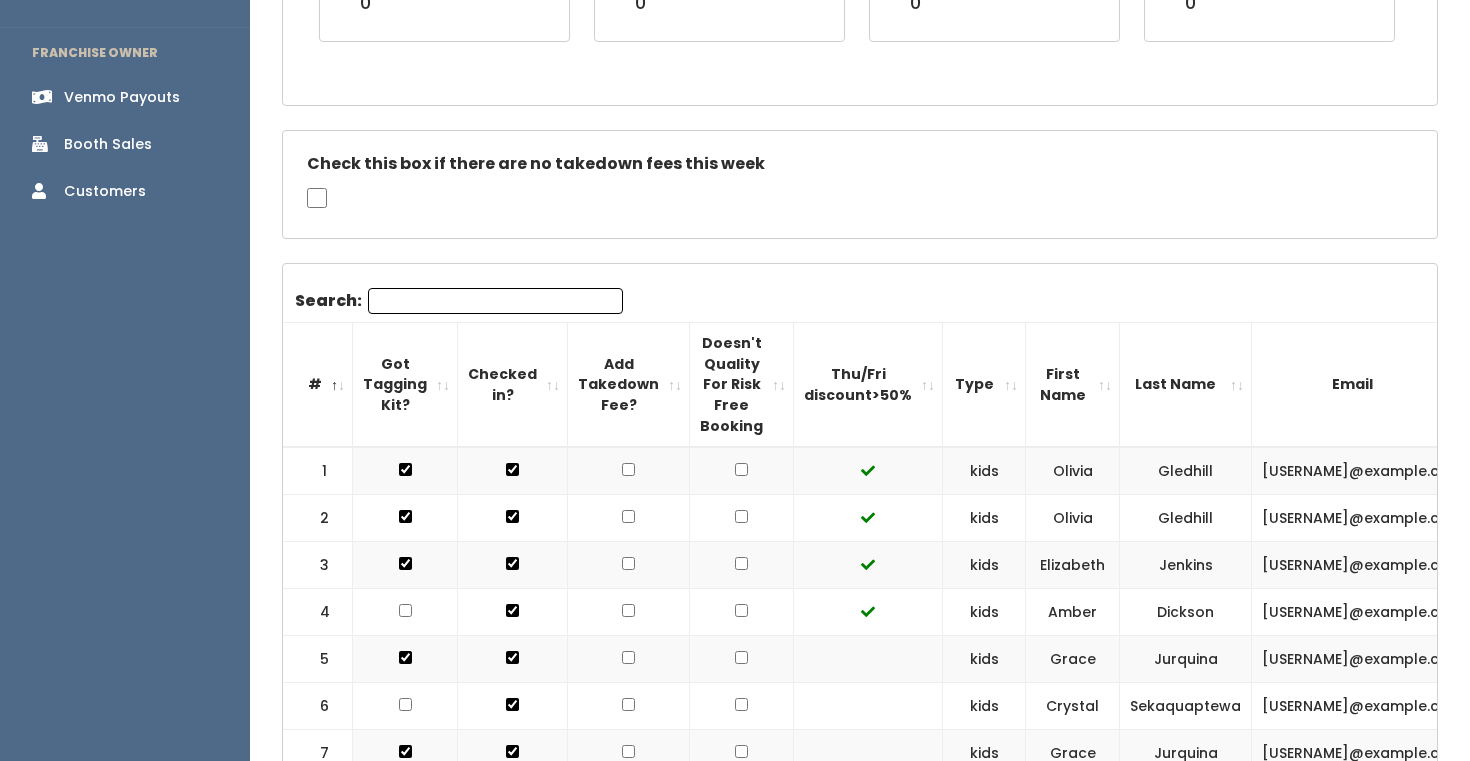 click on "Search:" at bounding box center (495, 301) 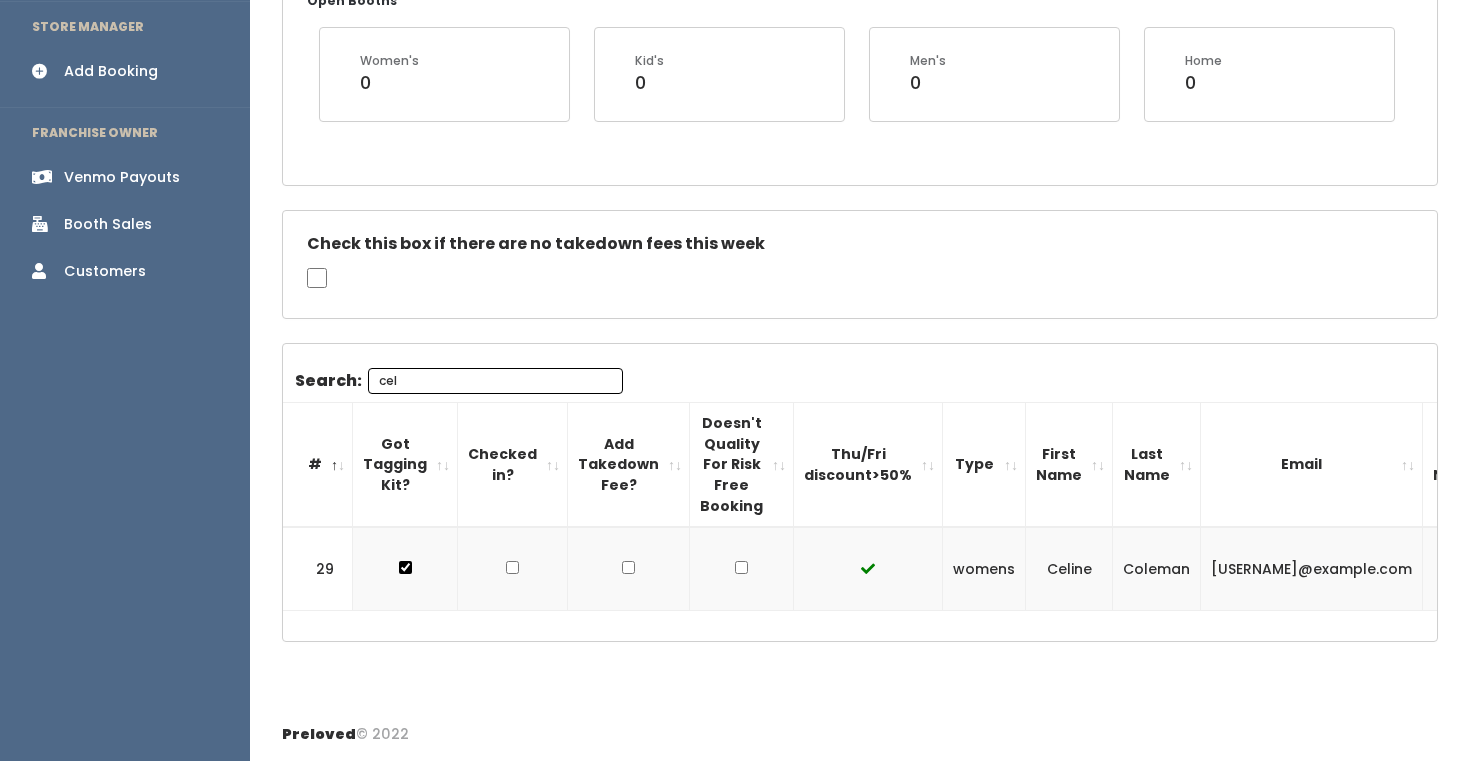 scroll, scrollTop: 428, scrollLeft: 0, axis: vertical 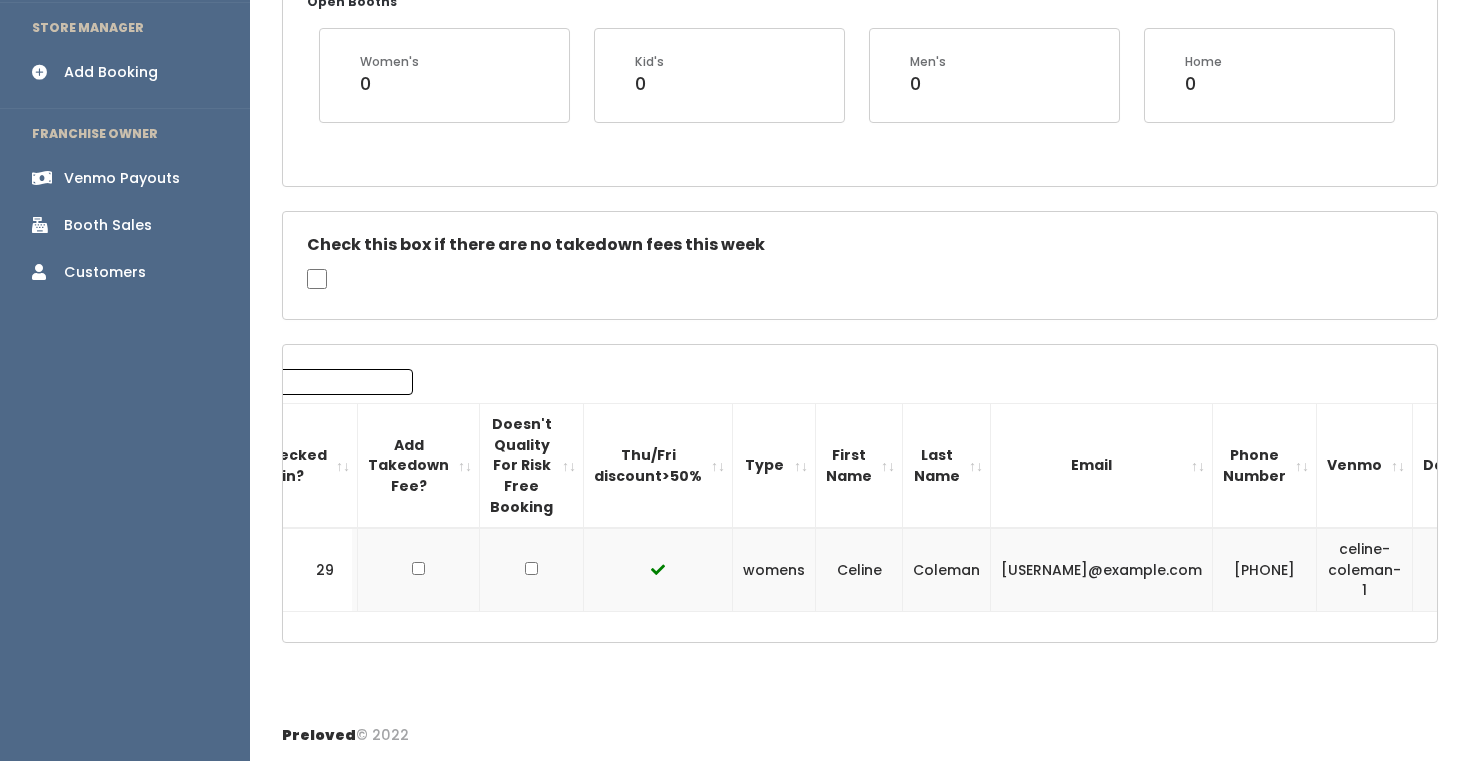 type on "celin" 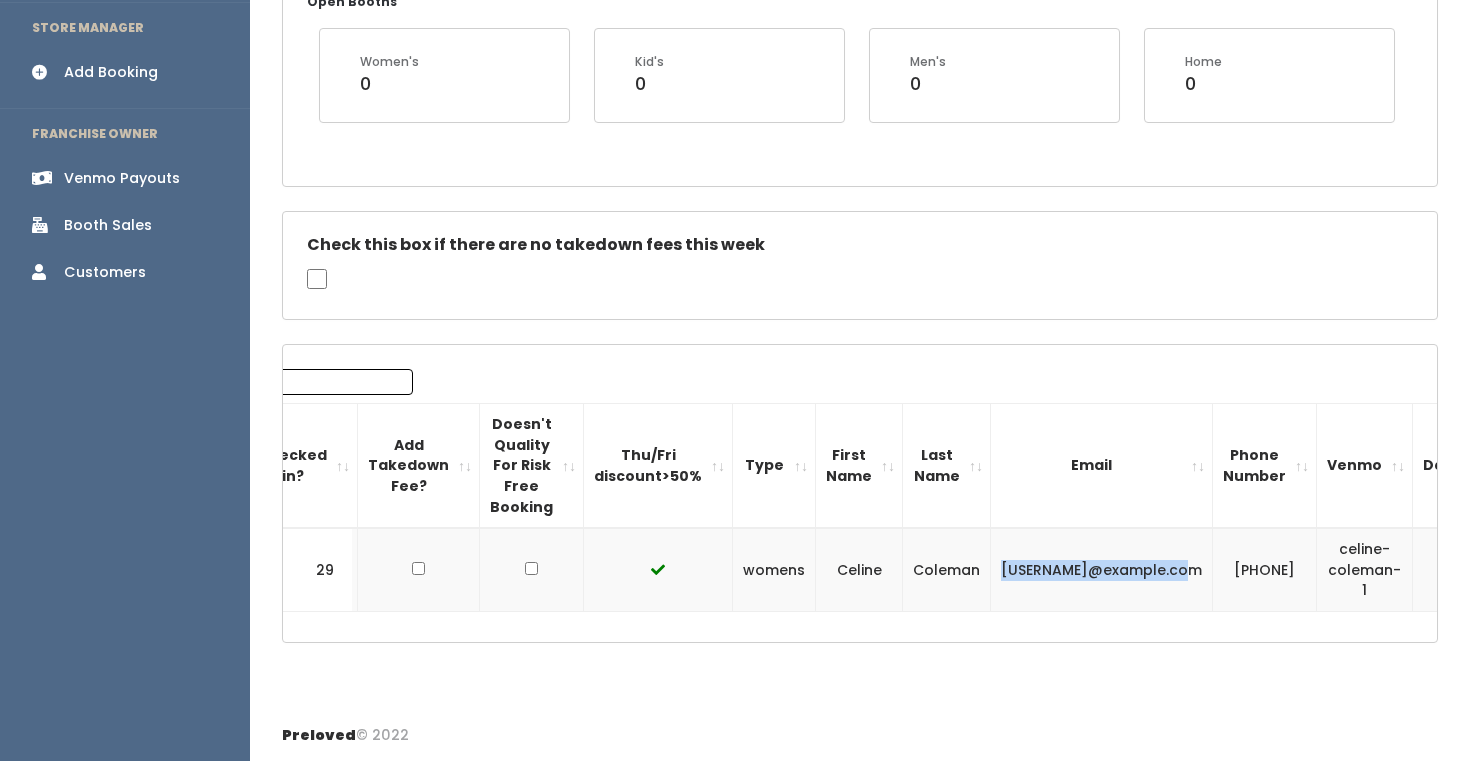 drag, startPoint x: 1151, startPoint y: 574, endPoint x: 957, endPoint y: 573, distance: 194.00258 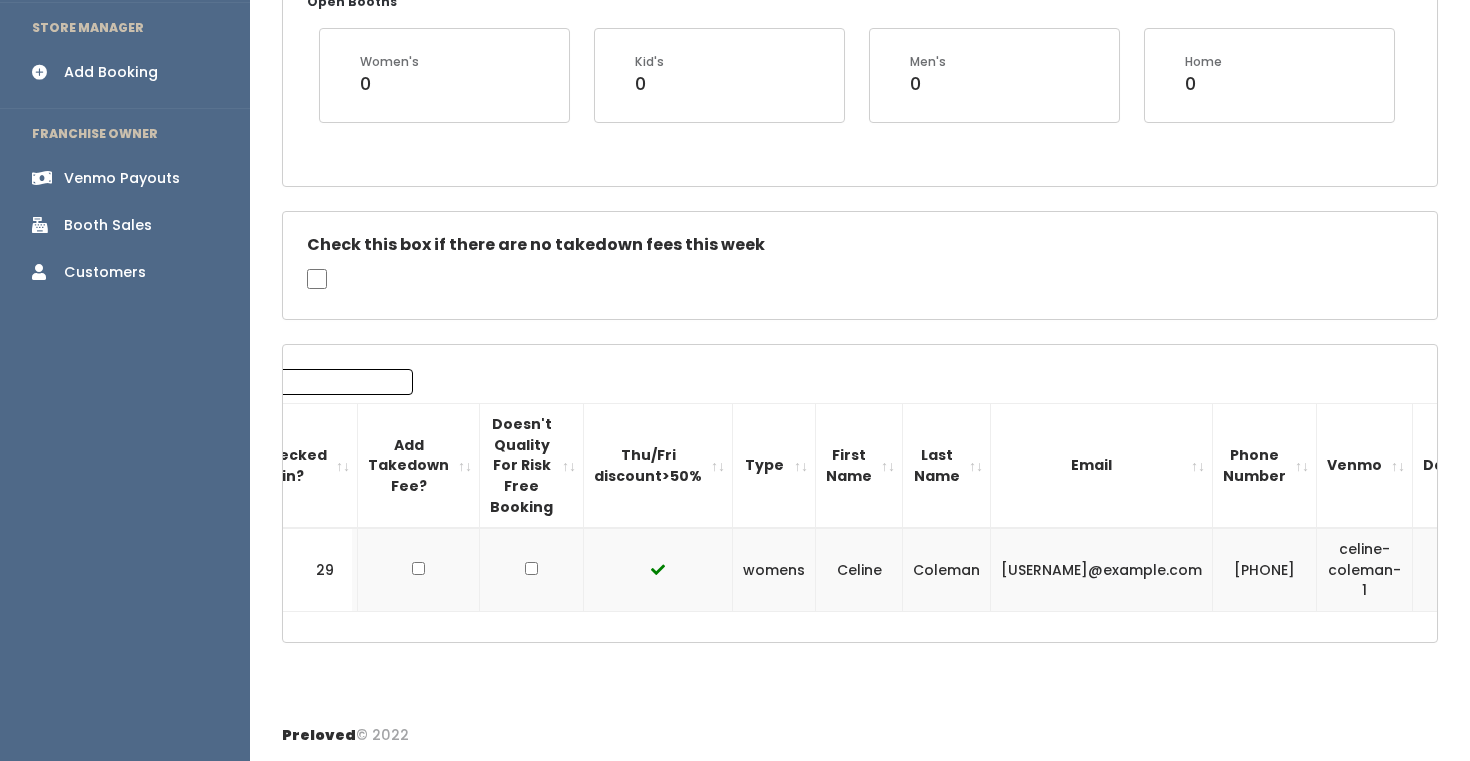 click on "Search: celin
# Got Tagging Kit? Checked in? Add Takedown Fee? Doesn't Quality For Risk Free Booking  Thu/Fri discount>50% Type First Name Last Name Email Phone Number Venmo Delete
29" at bounding box center (650, 490) 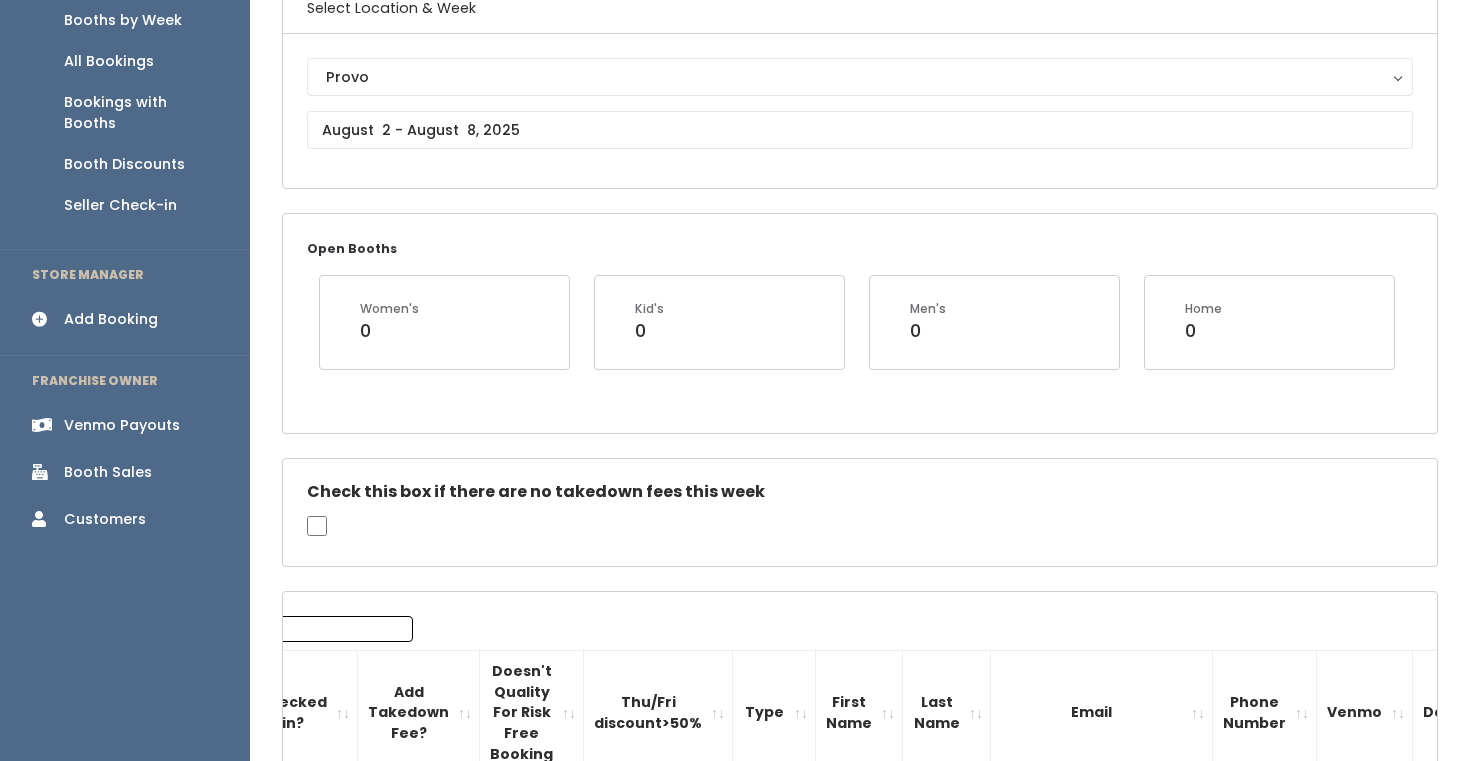 scroll, scrollTop: 0, scrollLeft: 0, axis: both 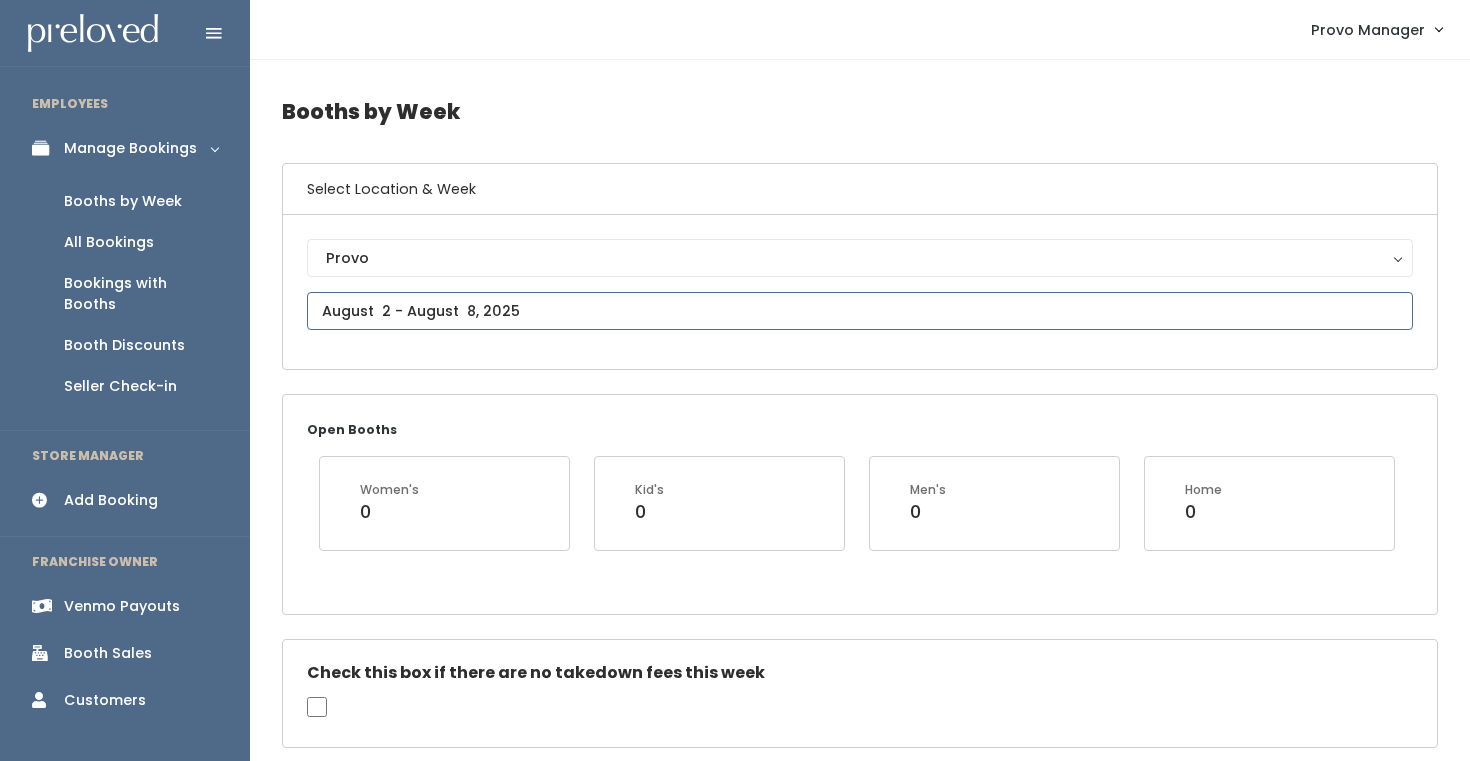 click at bounding box center (860, 311) 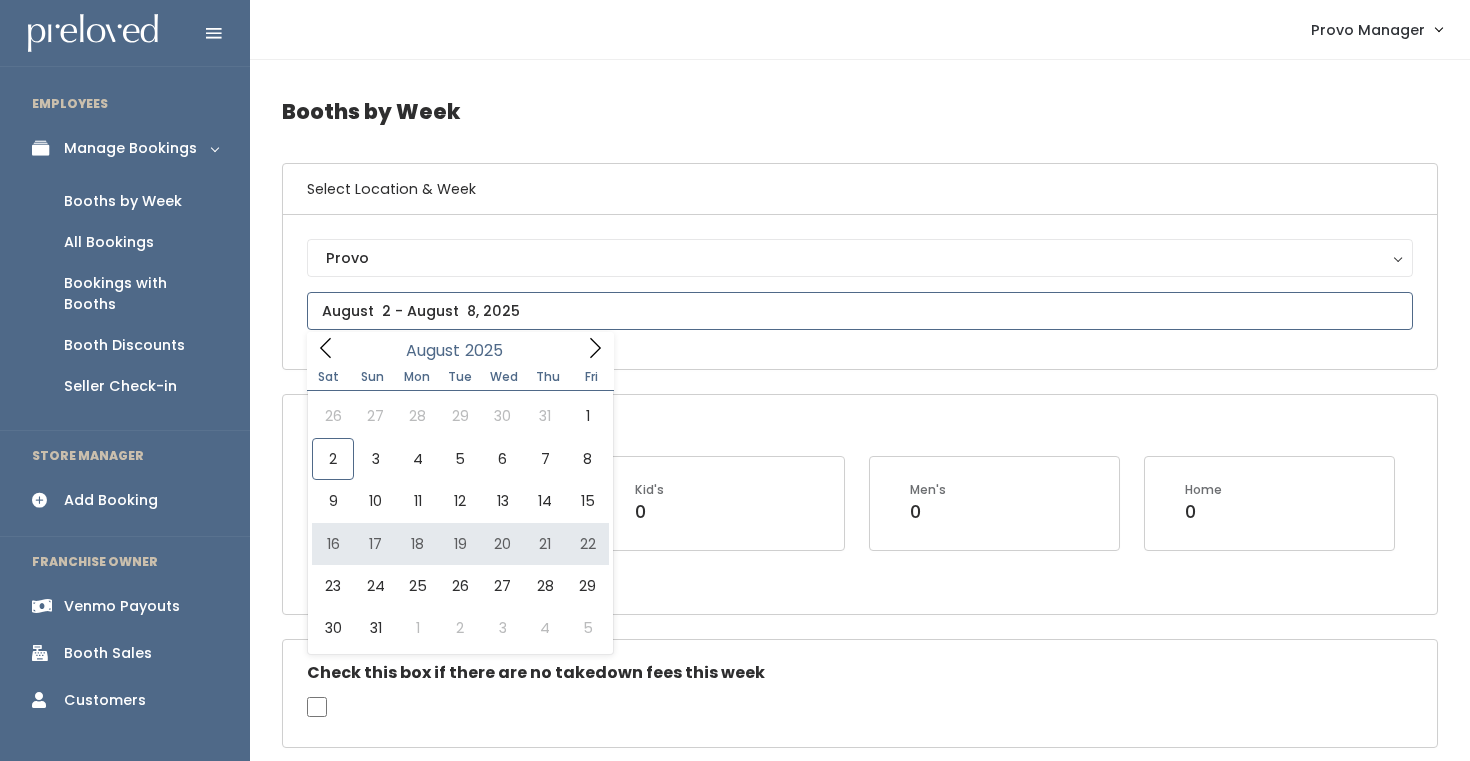 type on "August 16 to August 22" 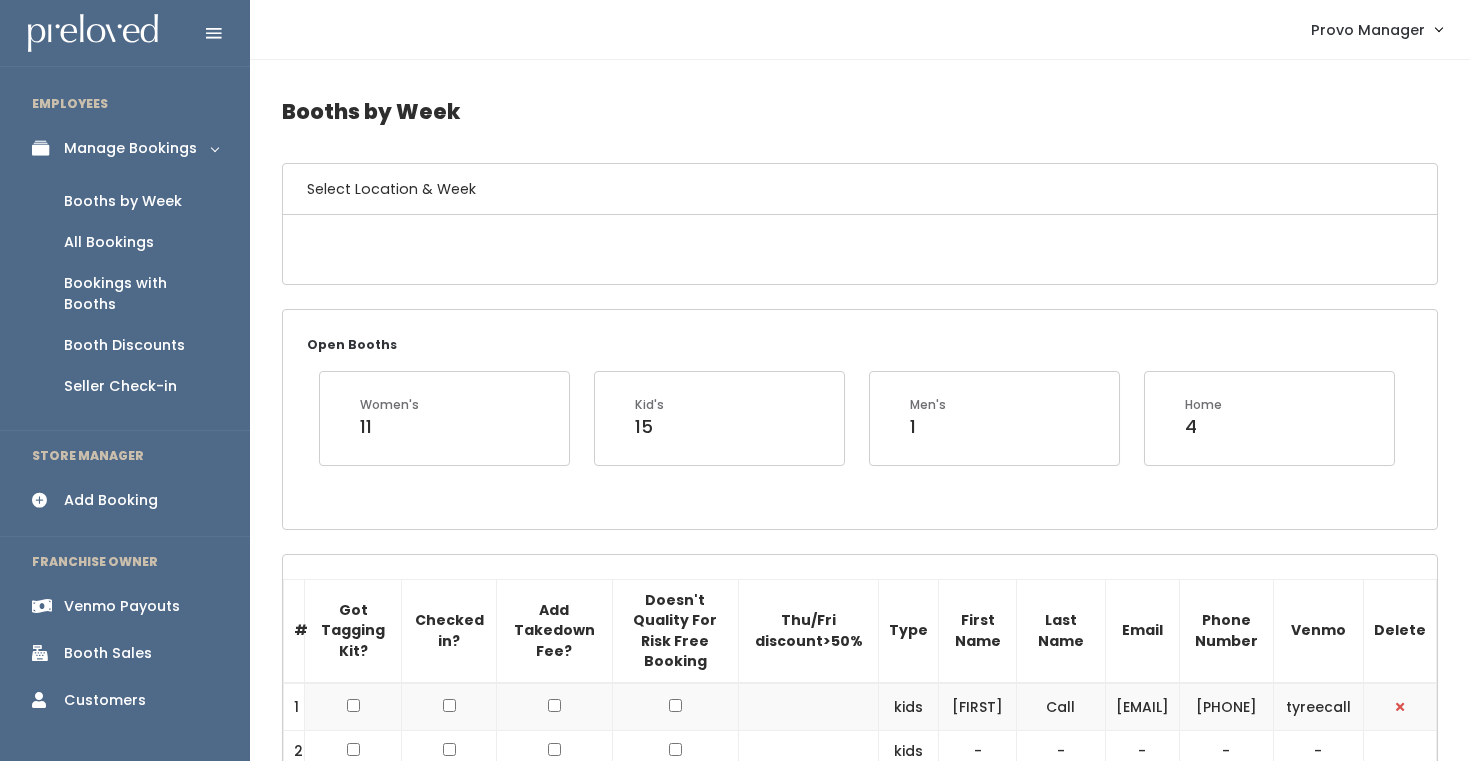 scroll, scrollTop: 0, scrollLeft: 0, axis: both 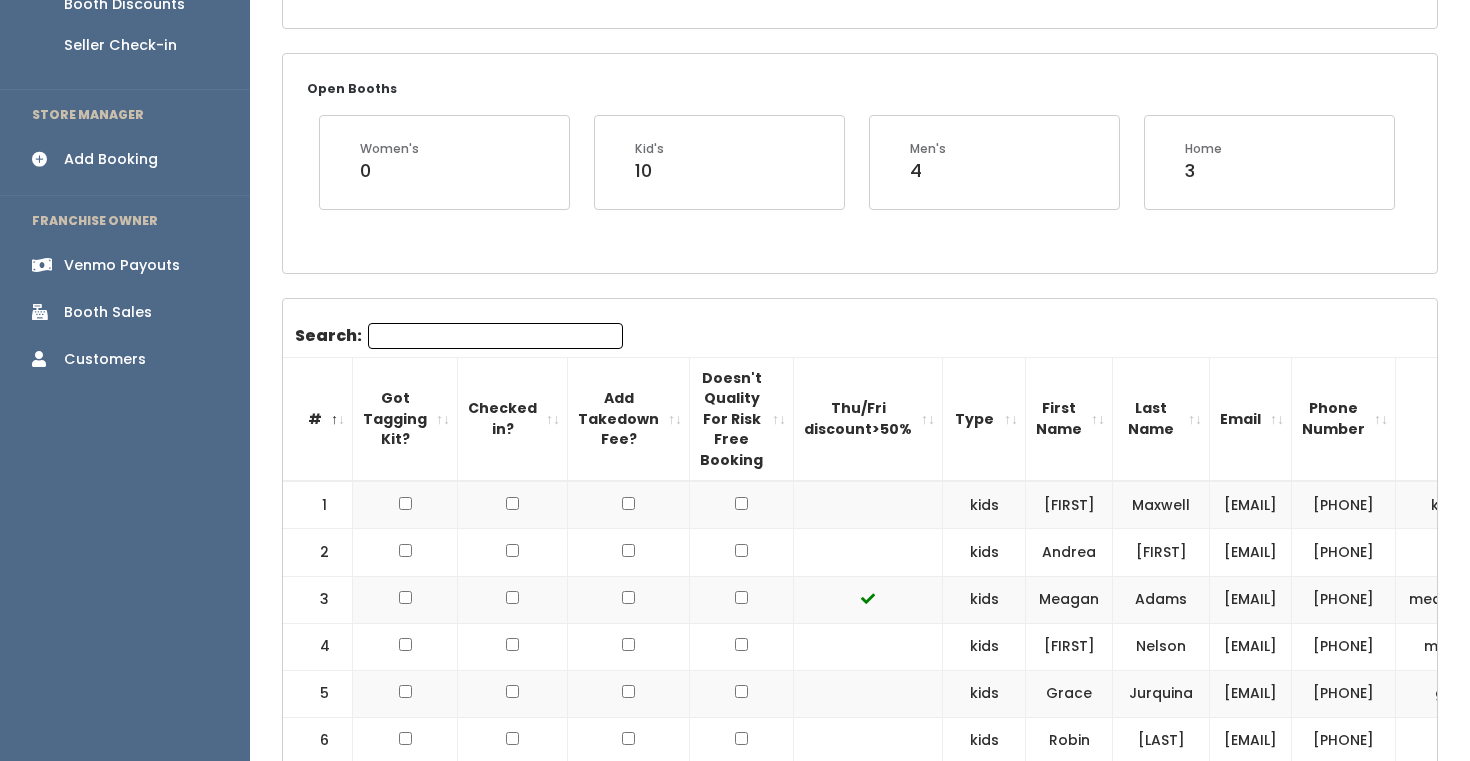 click on "Add Booking" at bounding box center [111, 159] 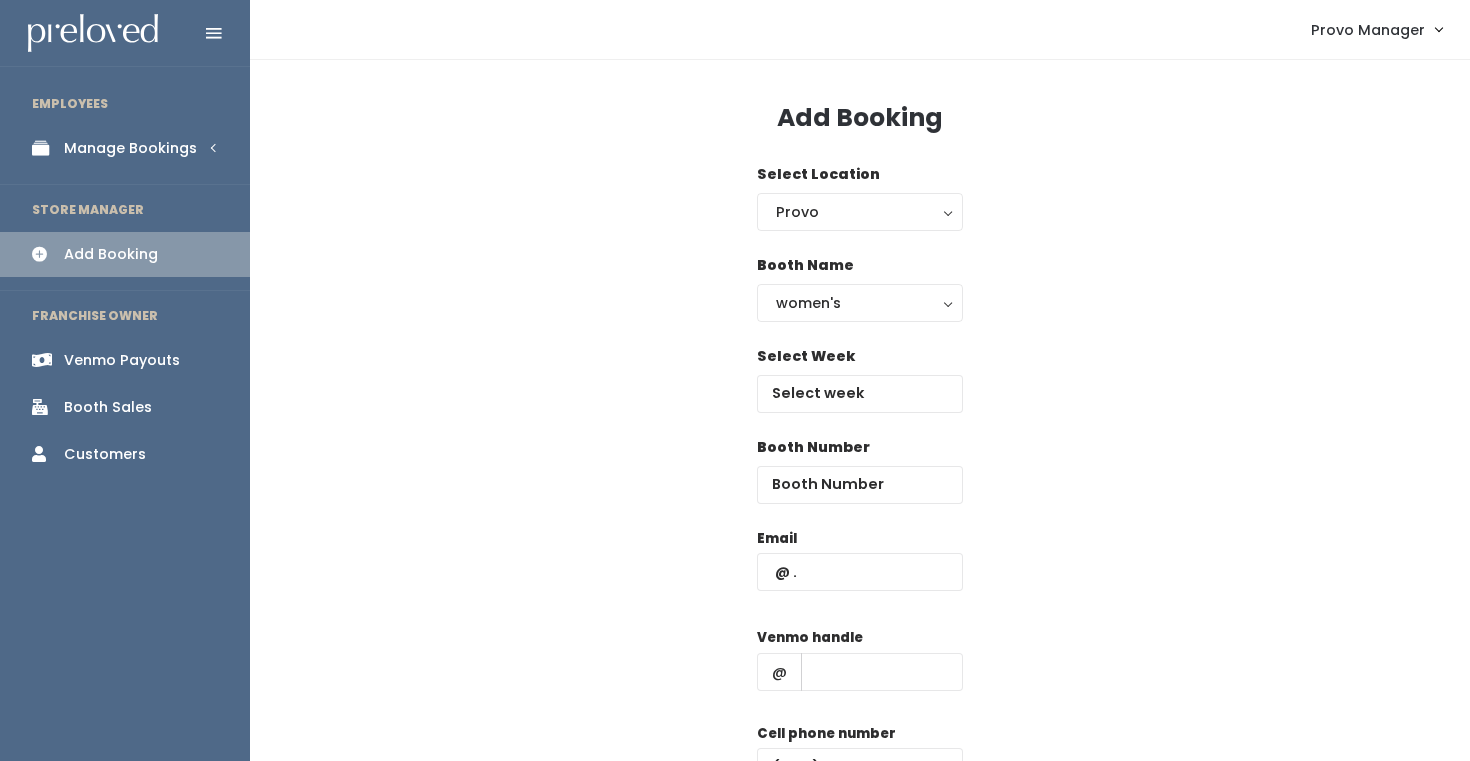 scroll, scrollTop: 0, scrollLeft: 0, axis: both 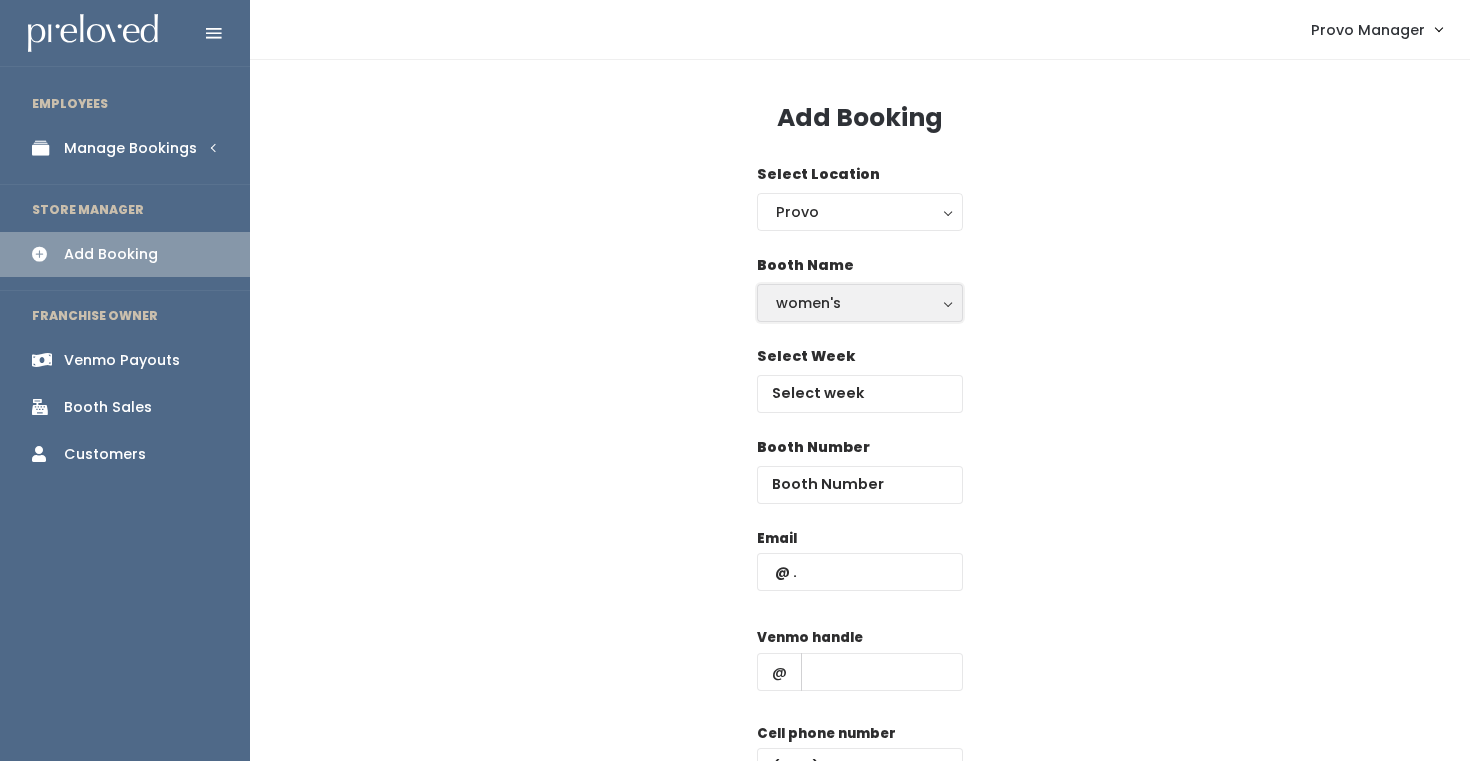 click on "women's" at bounding box center [860, 303] 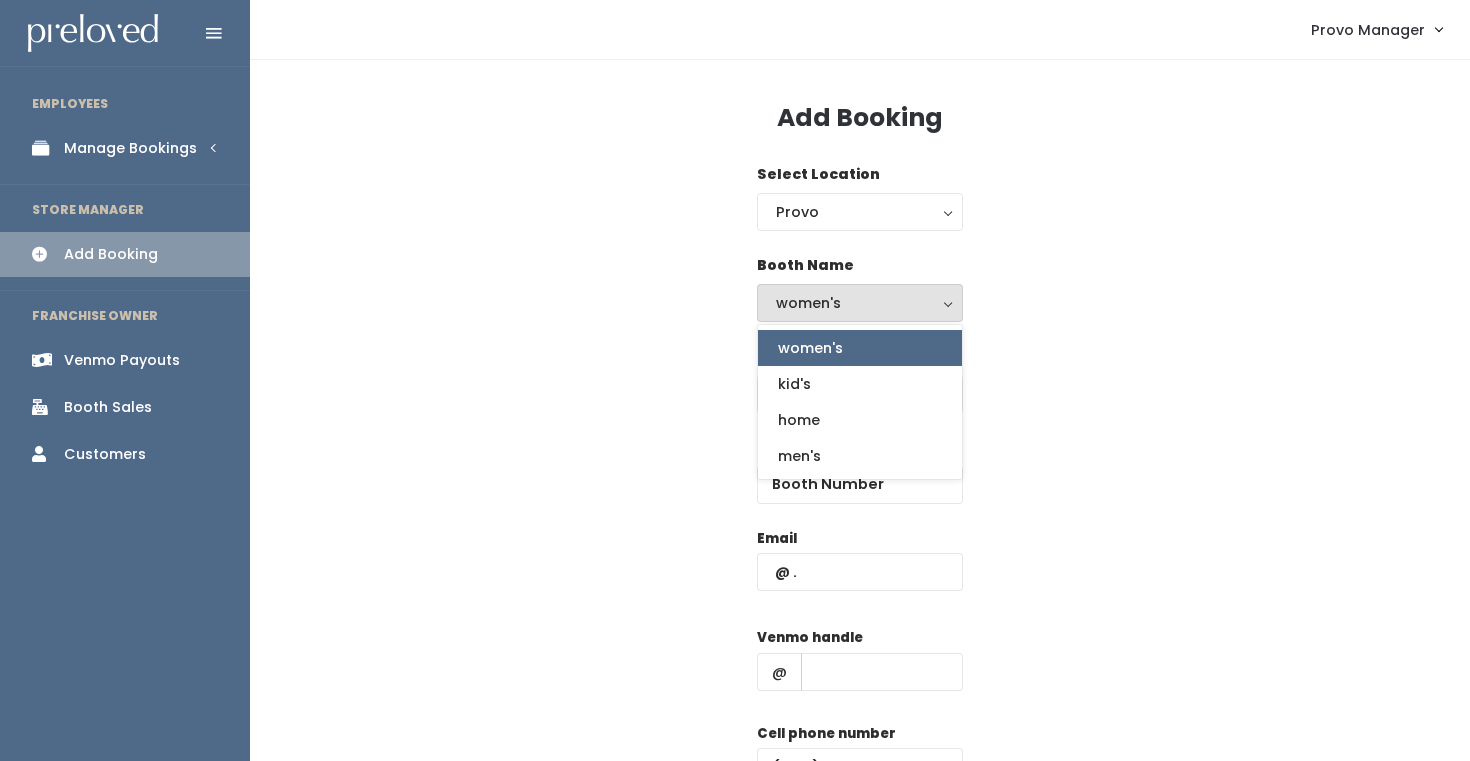 click on "Select Week" at bounding box center [860, 391] 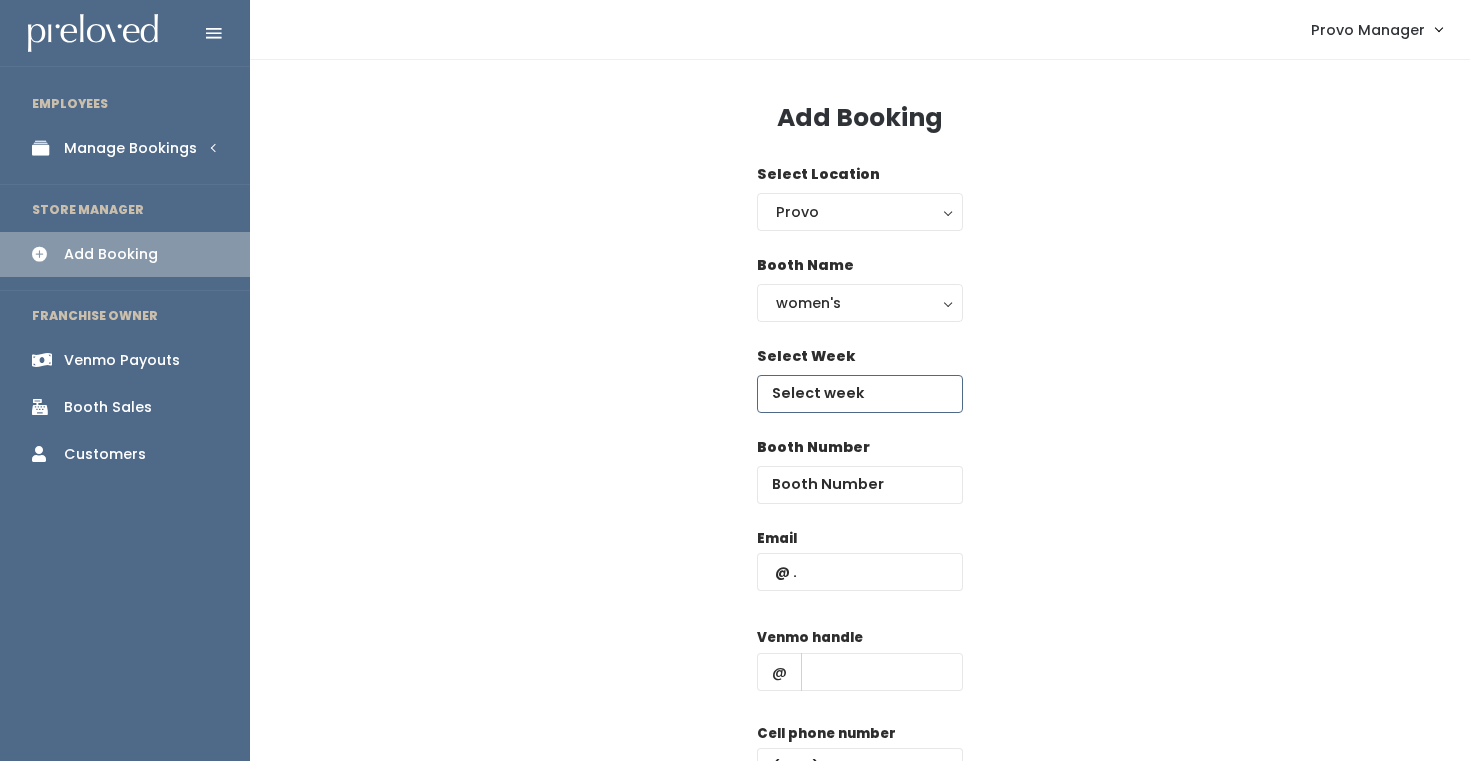 click at bounding box center (860, 394) 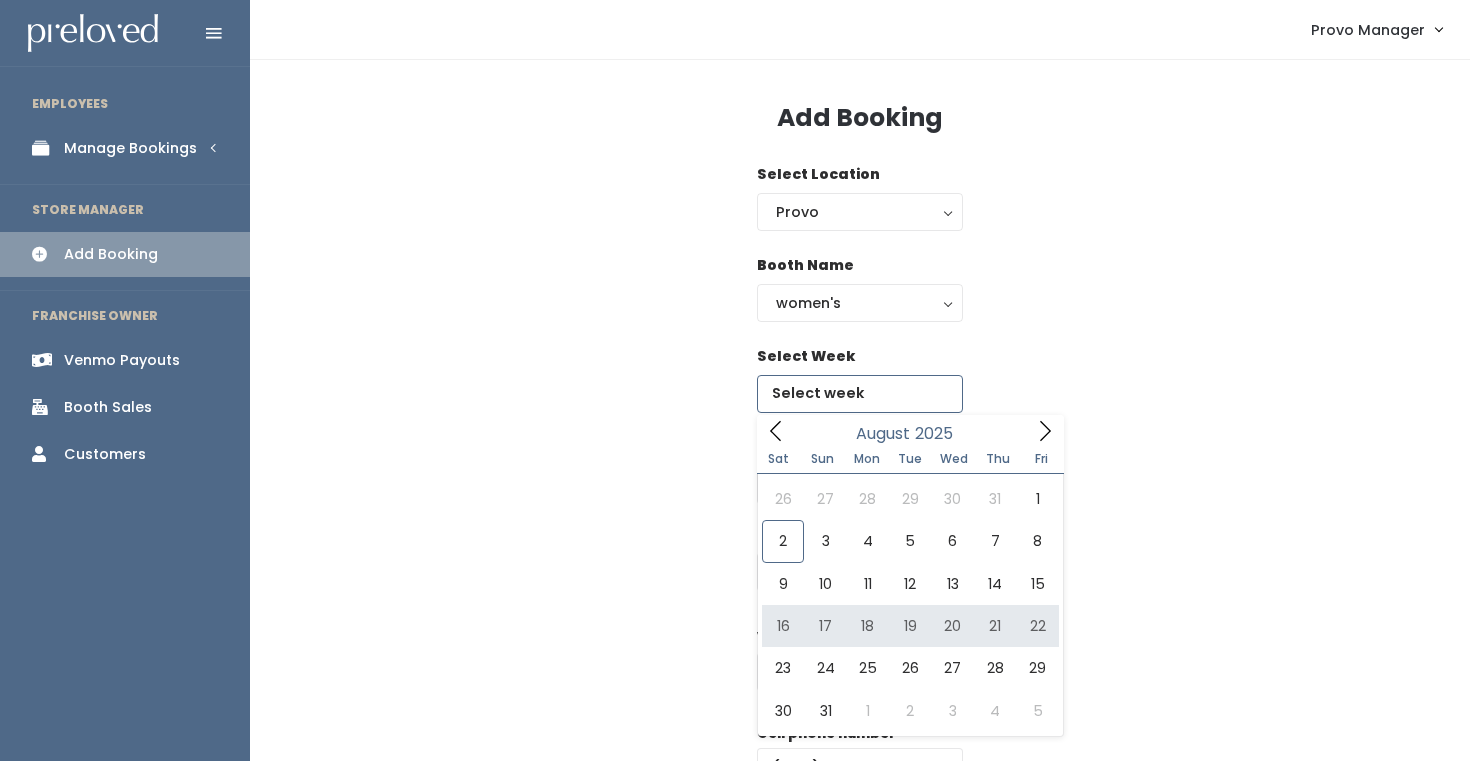 type on "August 16 to August 22" 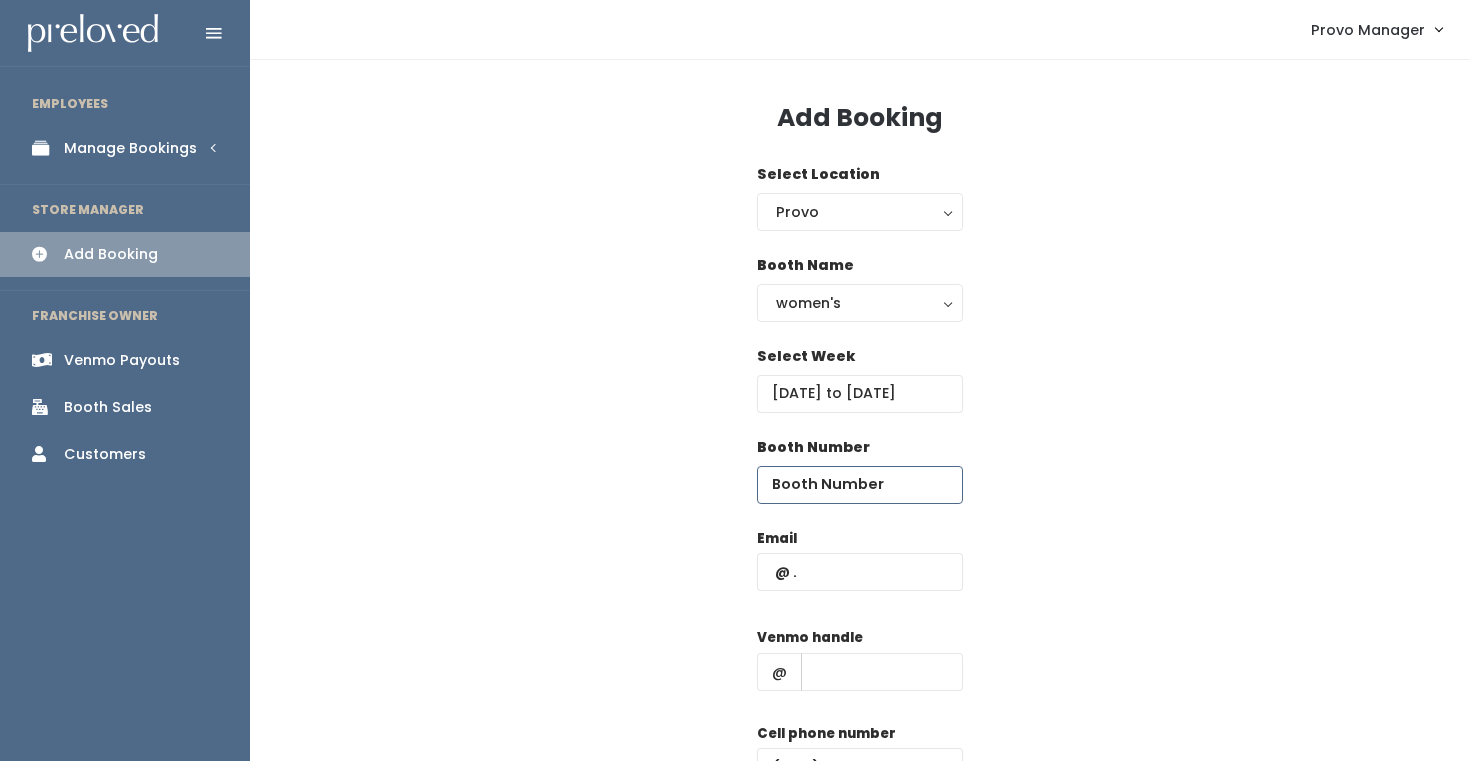 click at bounding box center [860, 485] 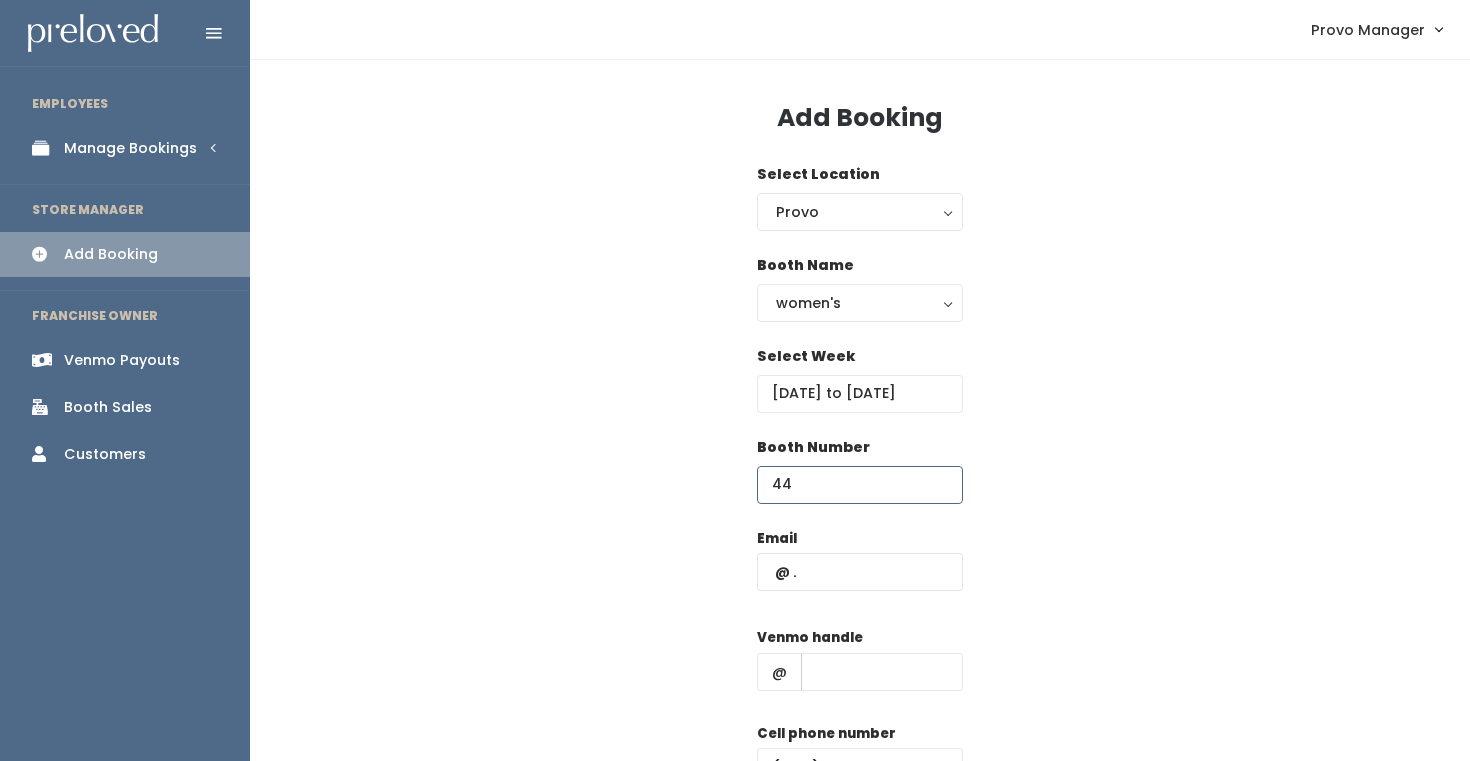 type on "44" 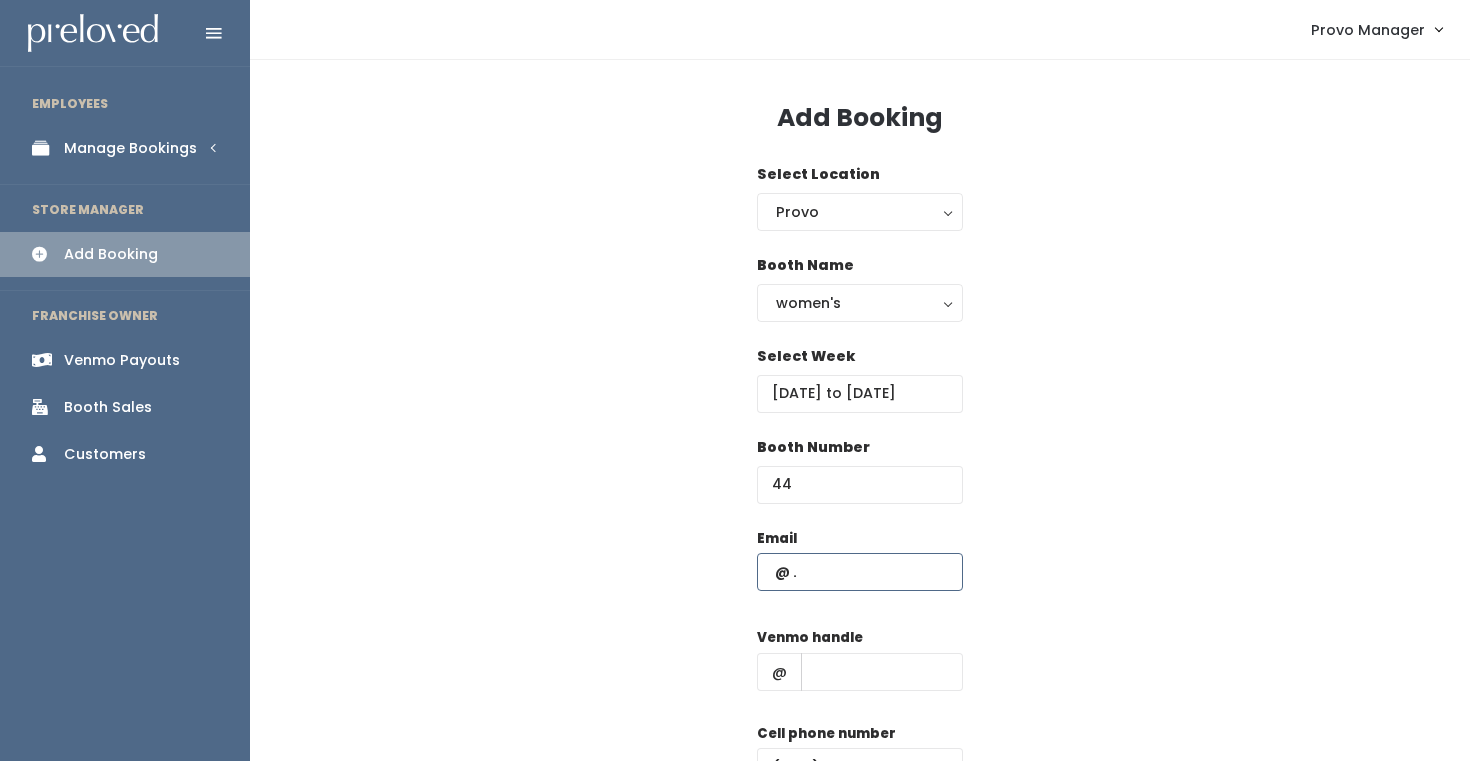 click at bounding box center [860, 572] 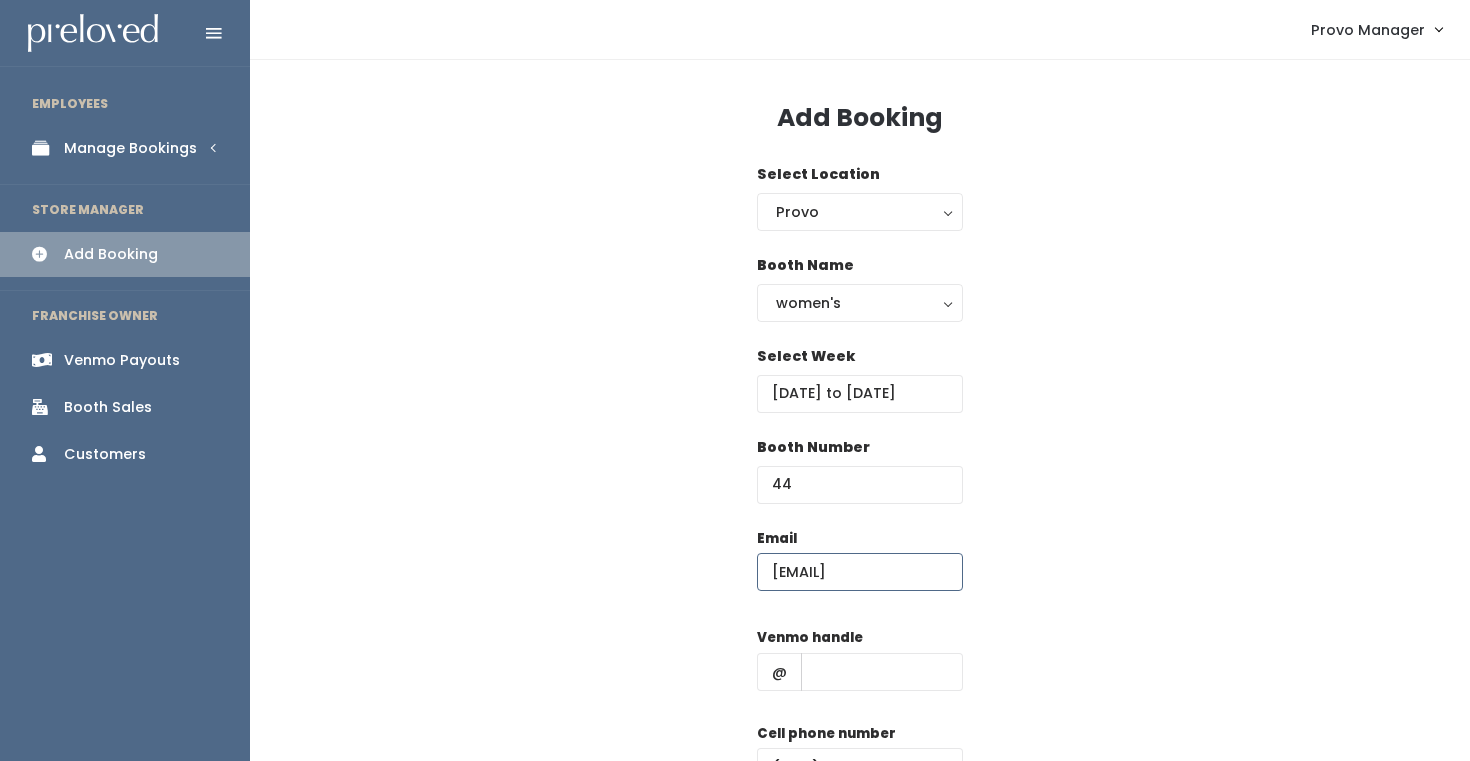scroll, scrollTop: 0, scrollLeft: 41, axis: horizontal 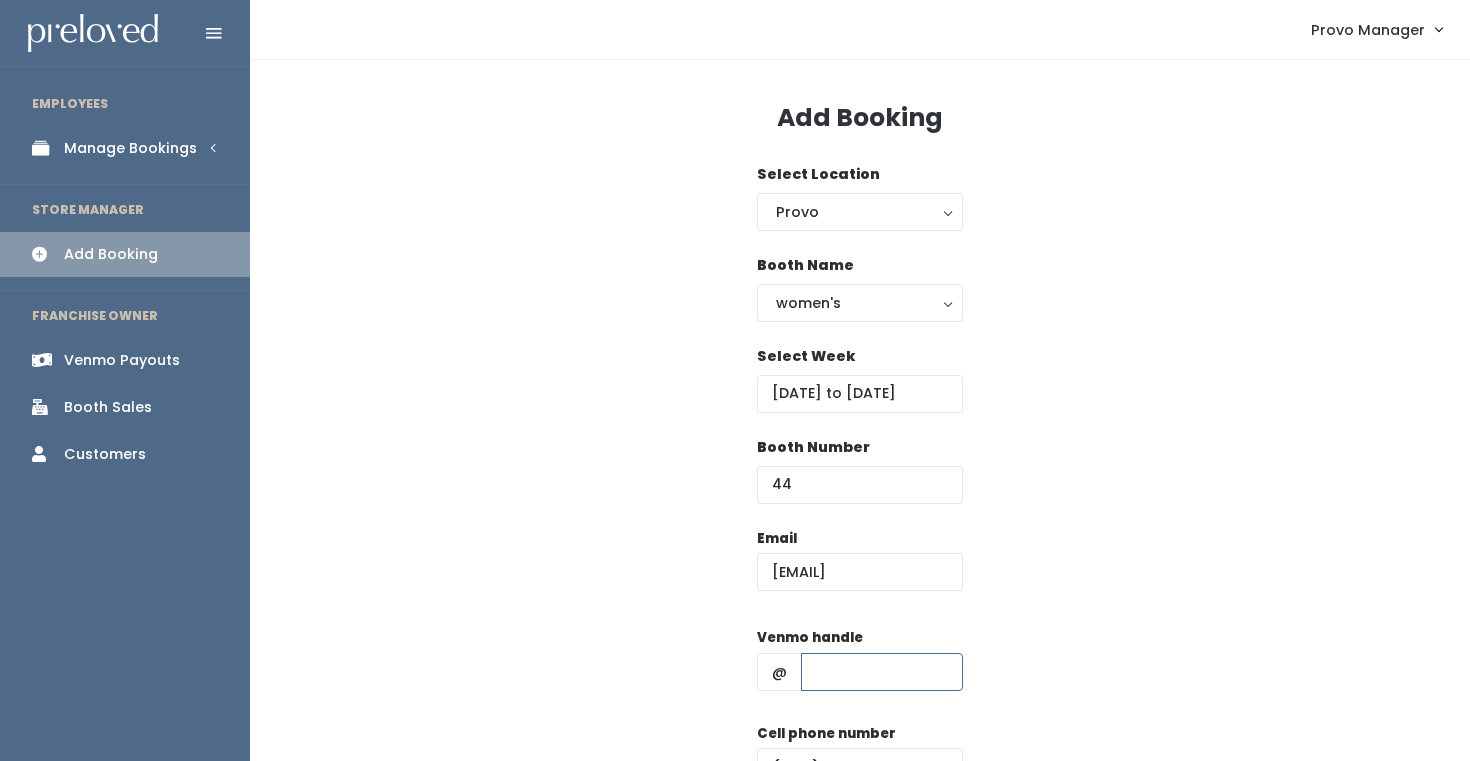 click at bounding box center [882, 672] 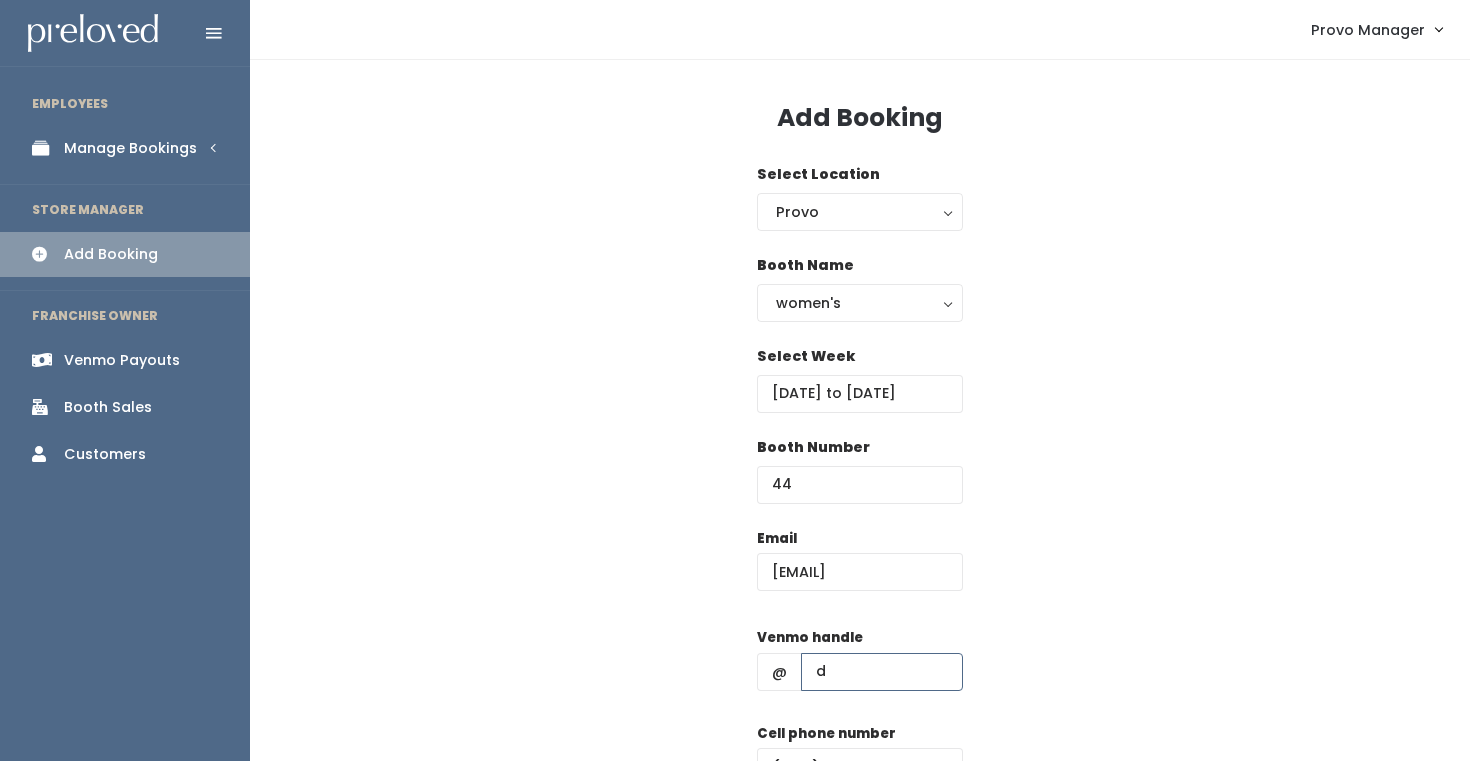 click on "d" at bounding box center [882, 672] 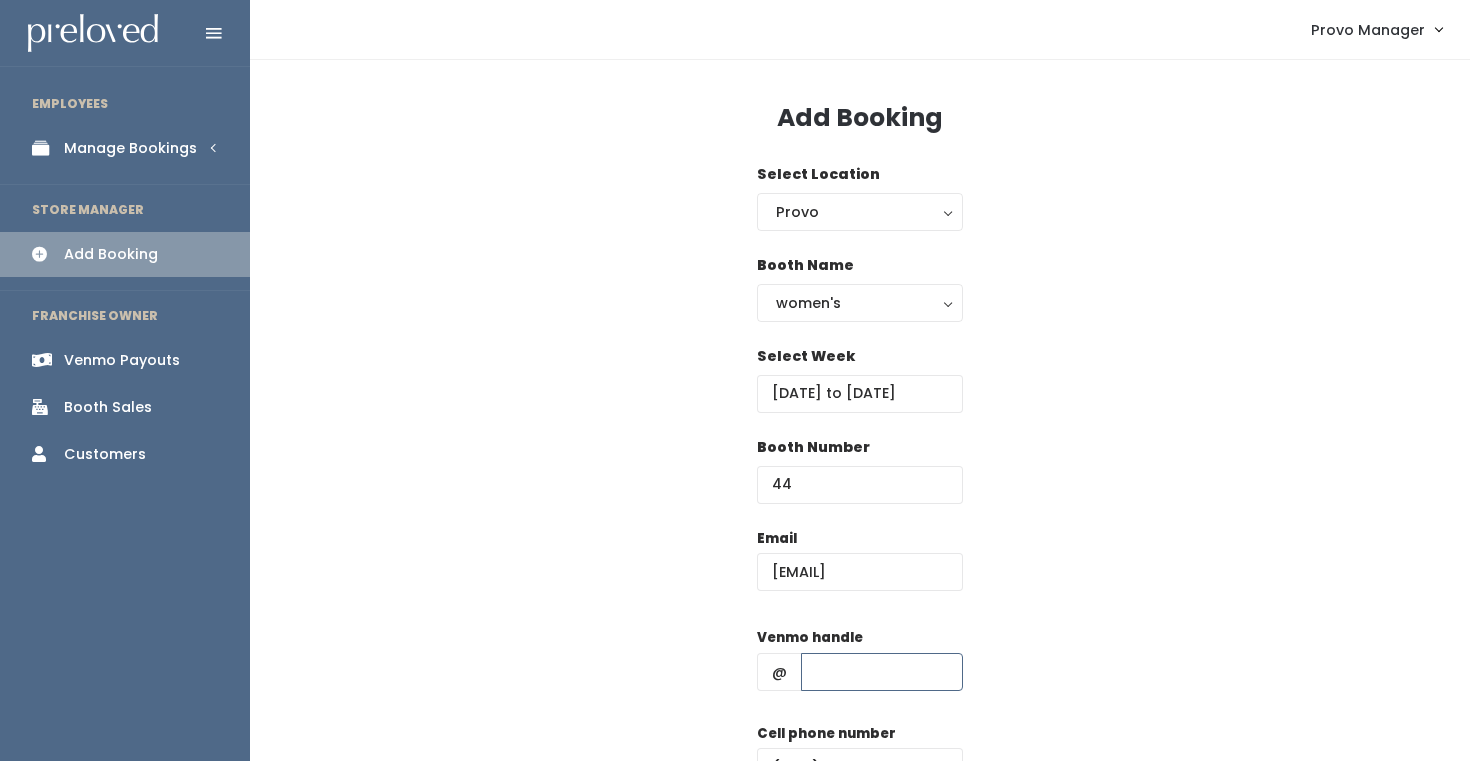 click at bounding box center [882, 672] 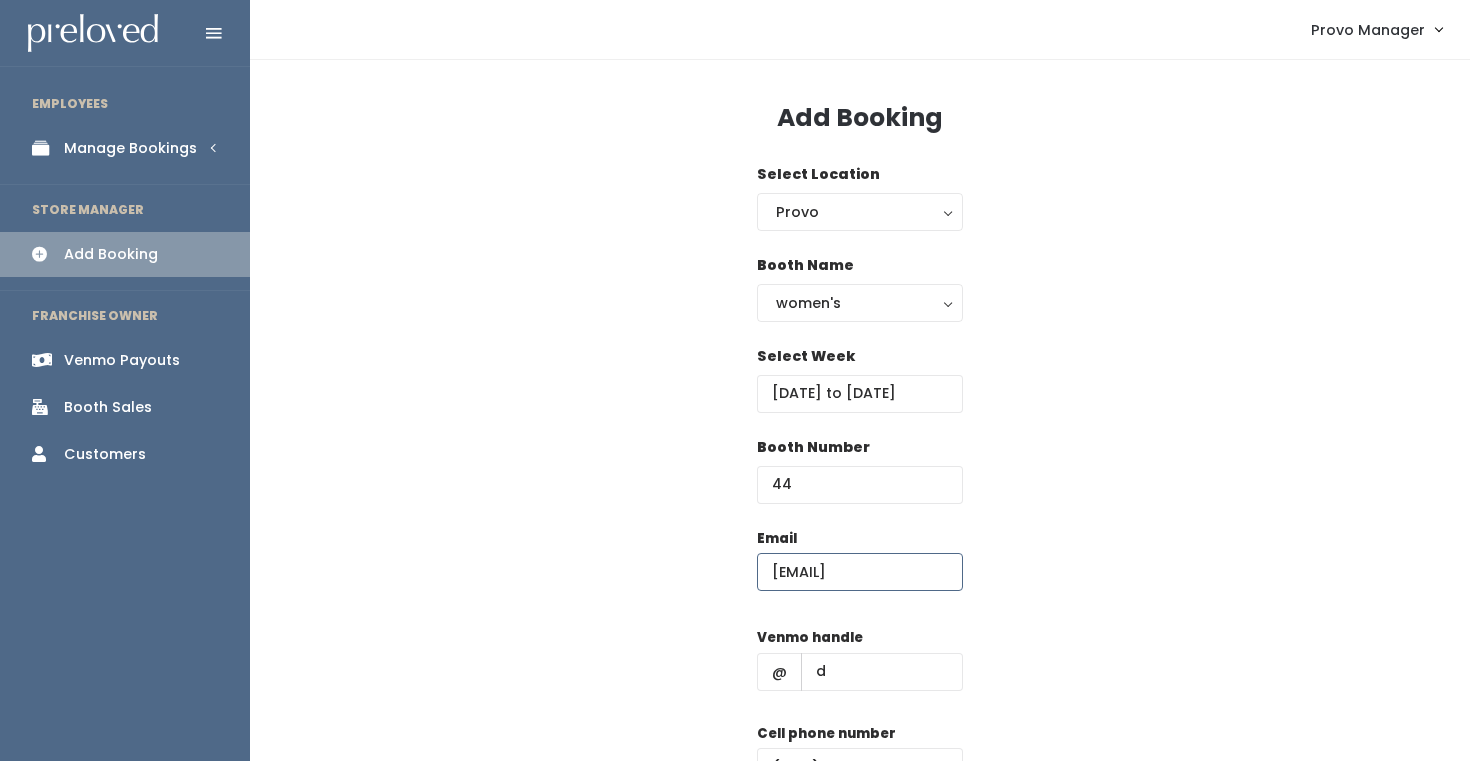 click on "[EMAIL]" at bounding box center (860, 572) 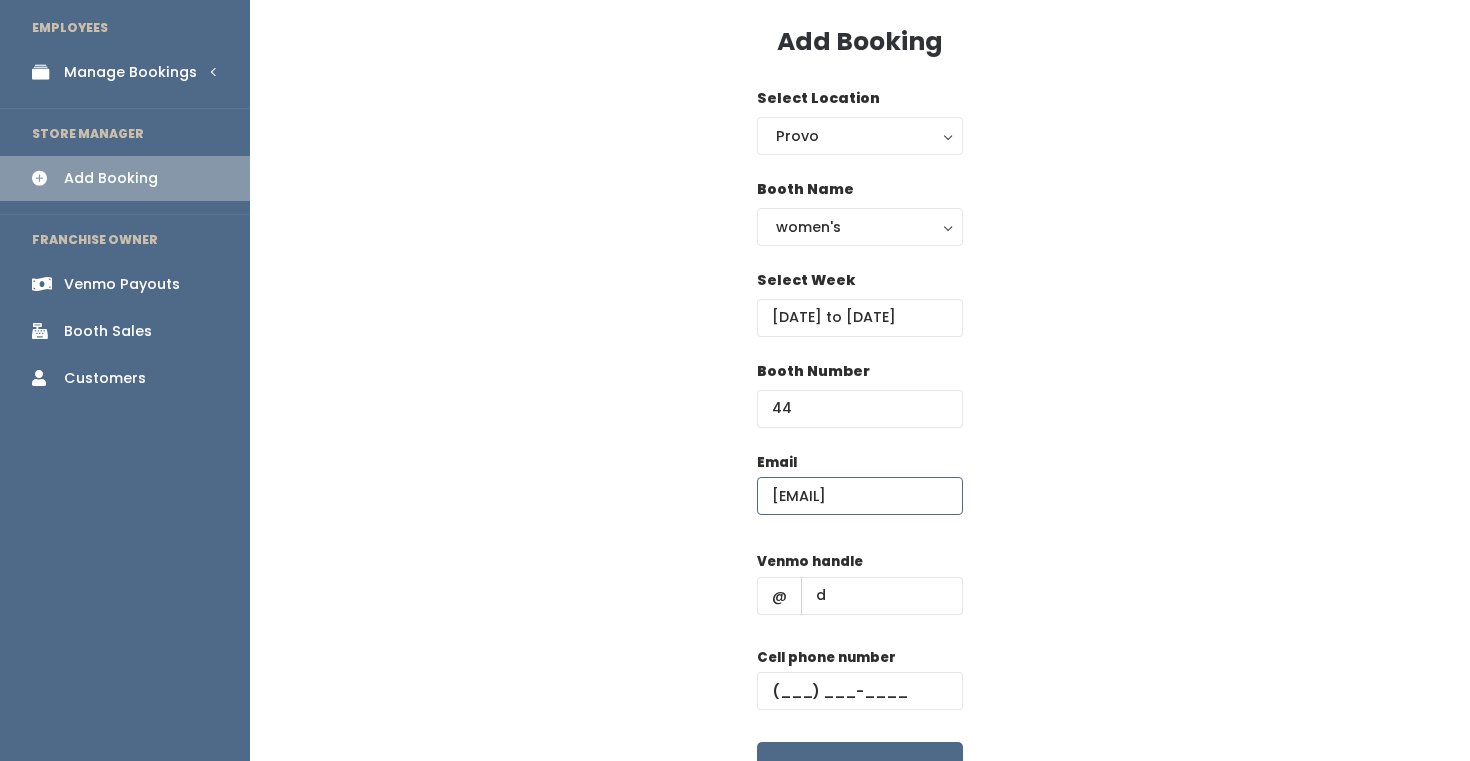 scroll, scrollTop: 103, scrollLeft: 0, axis: vertical 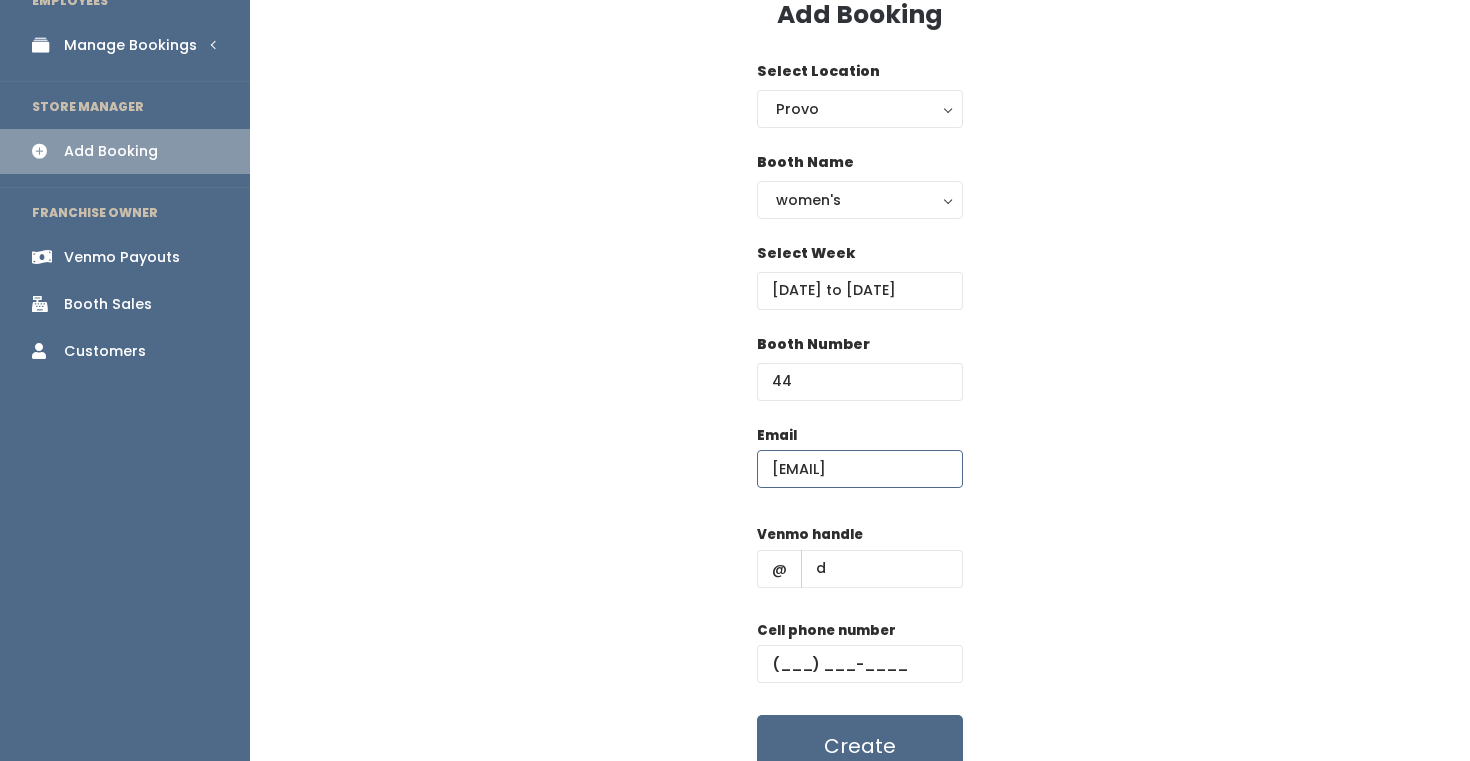 type on "[EMAIL]" 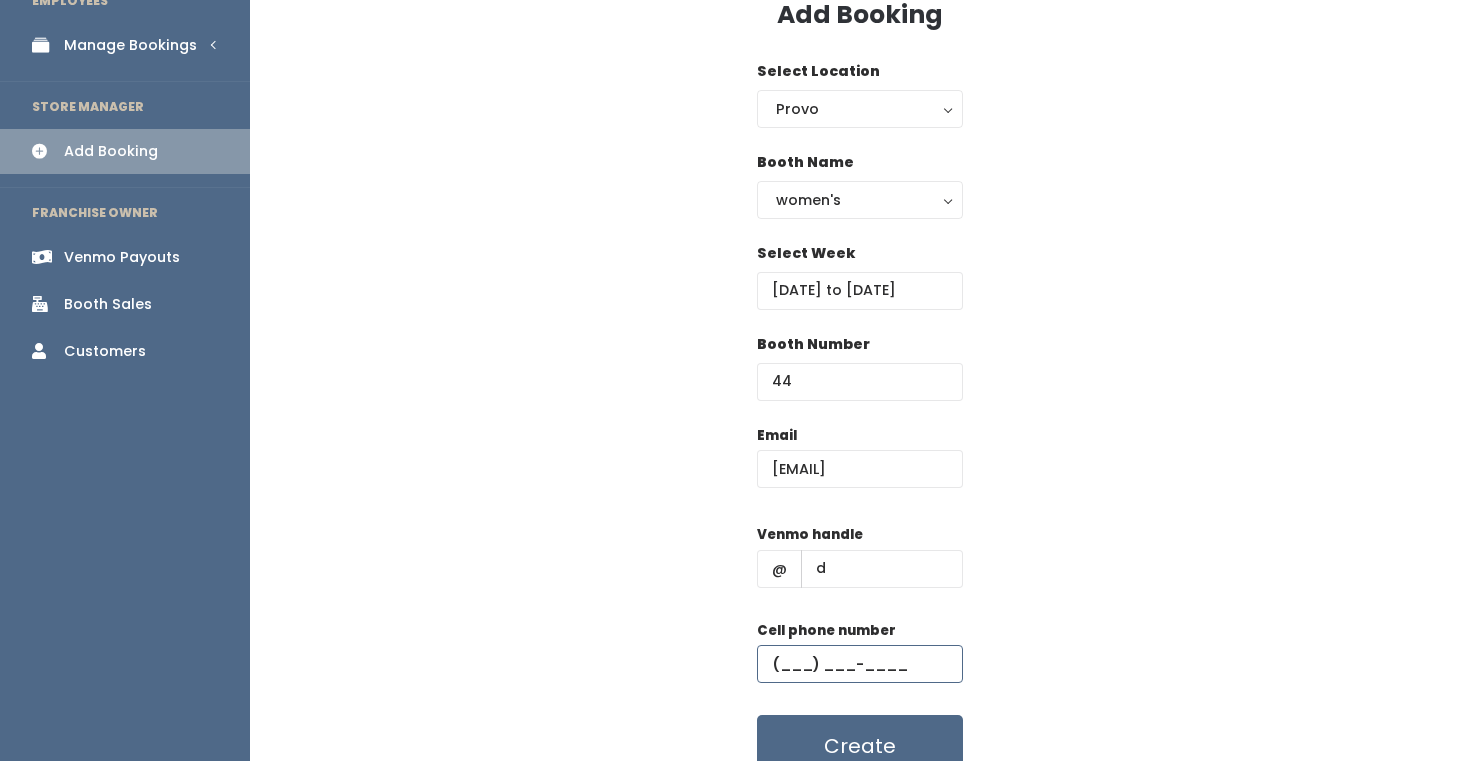 click at bounding box center (860, 664) 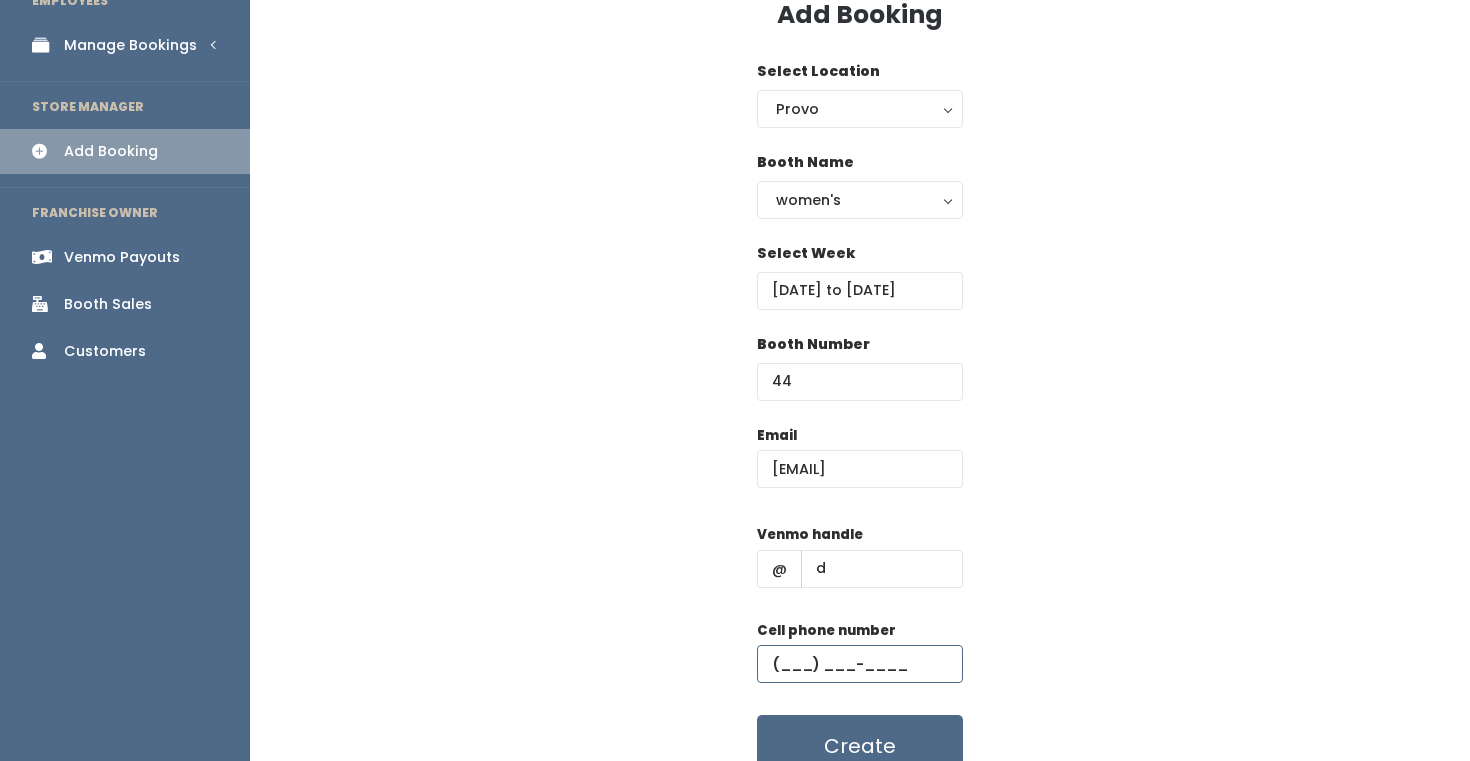type on "(555) 555-5555" 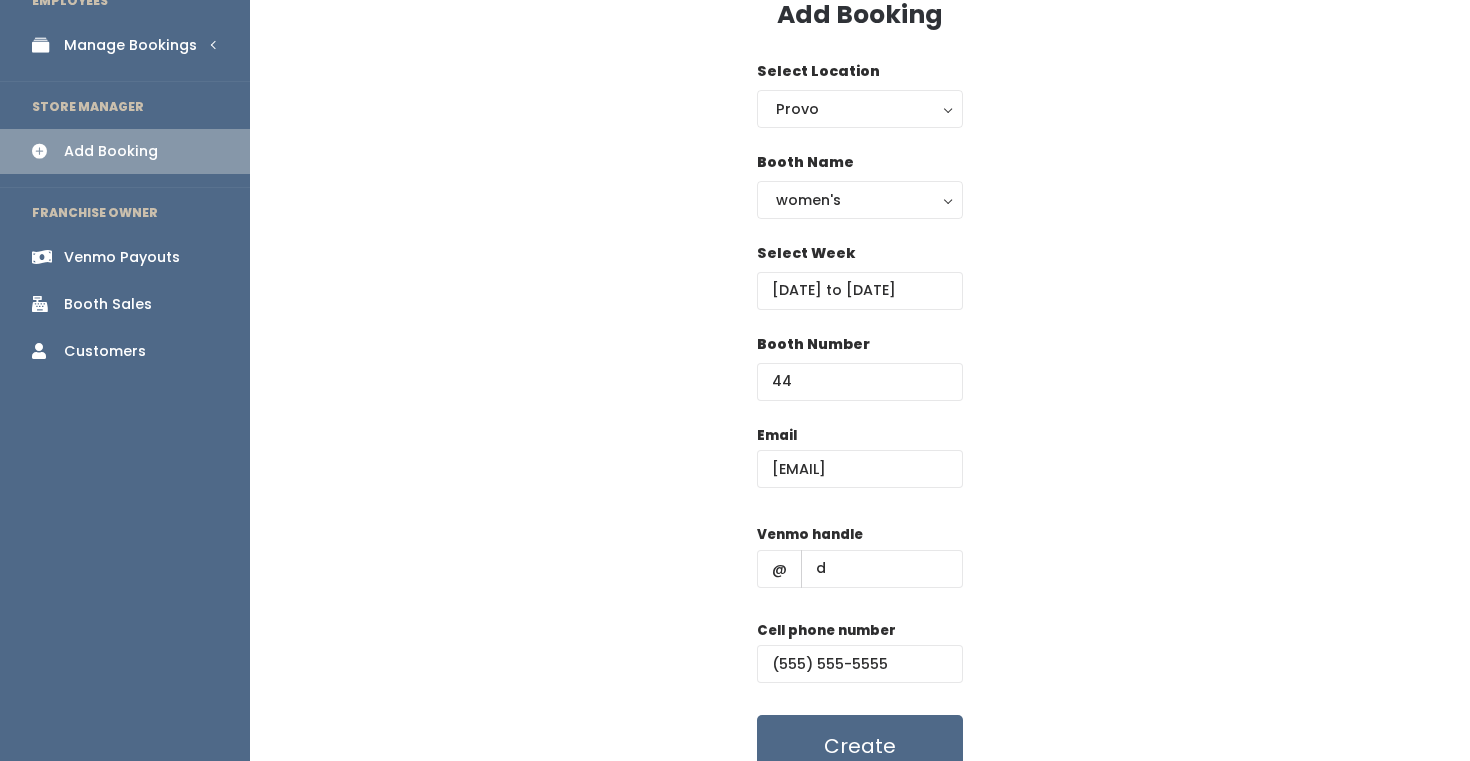 click on "Email
cccoleman13@gmail.com
Venmo handle
@
d
Cell phone number
(555) 555-5555
Create" at bounding box center [860, 601] 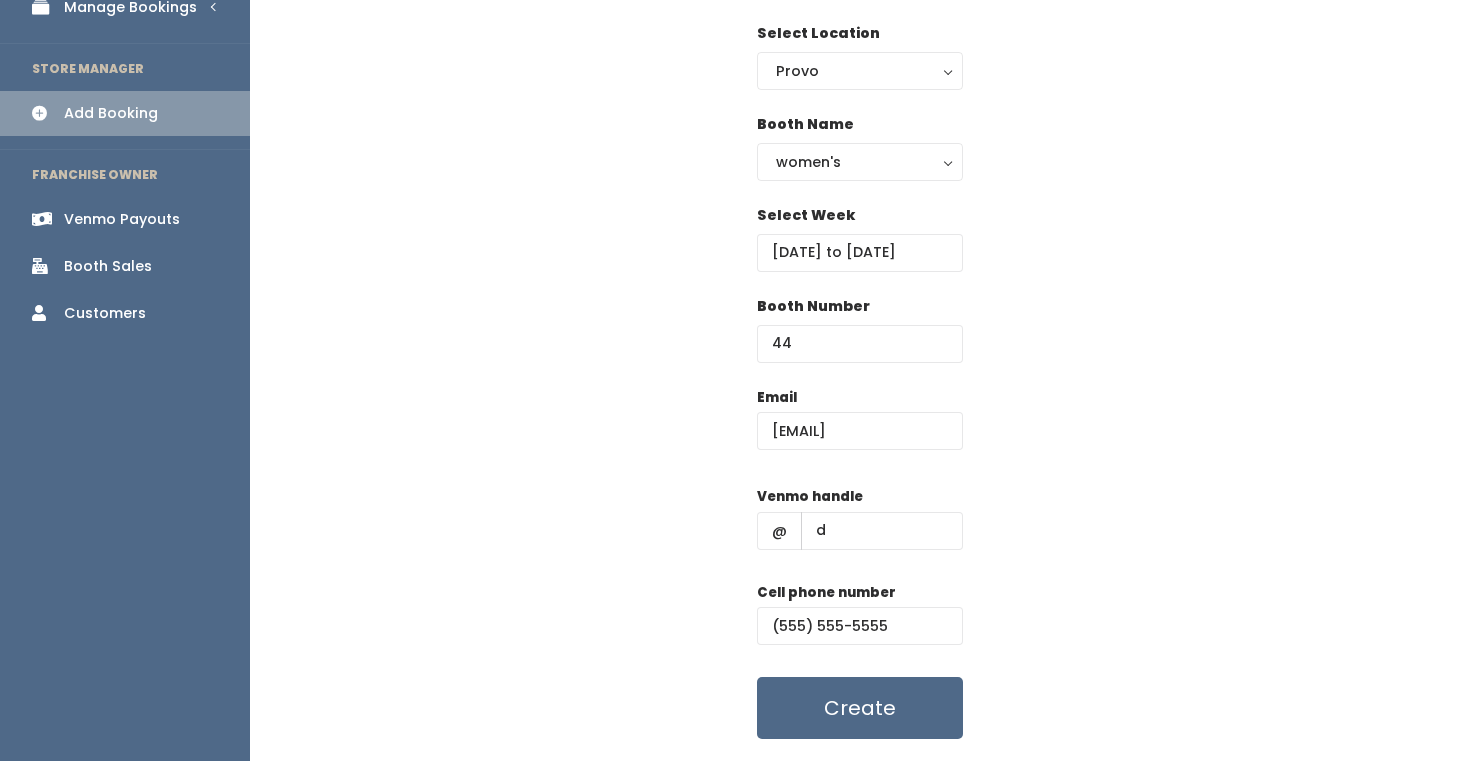 scroll, scrollTop: 144, scrollLeft: 0, axis: vertical 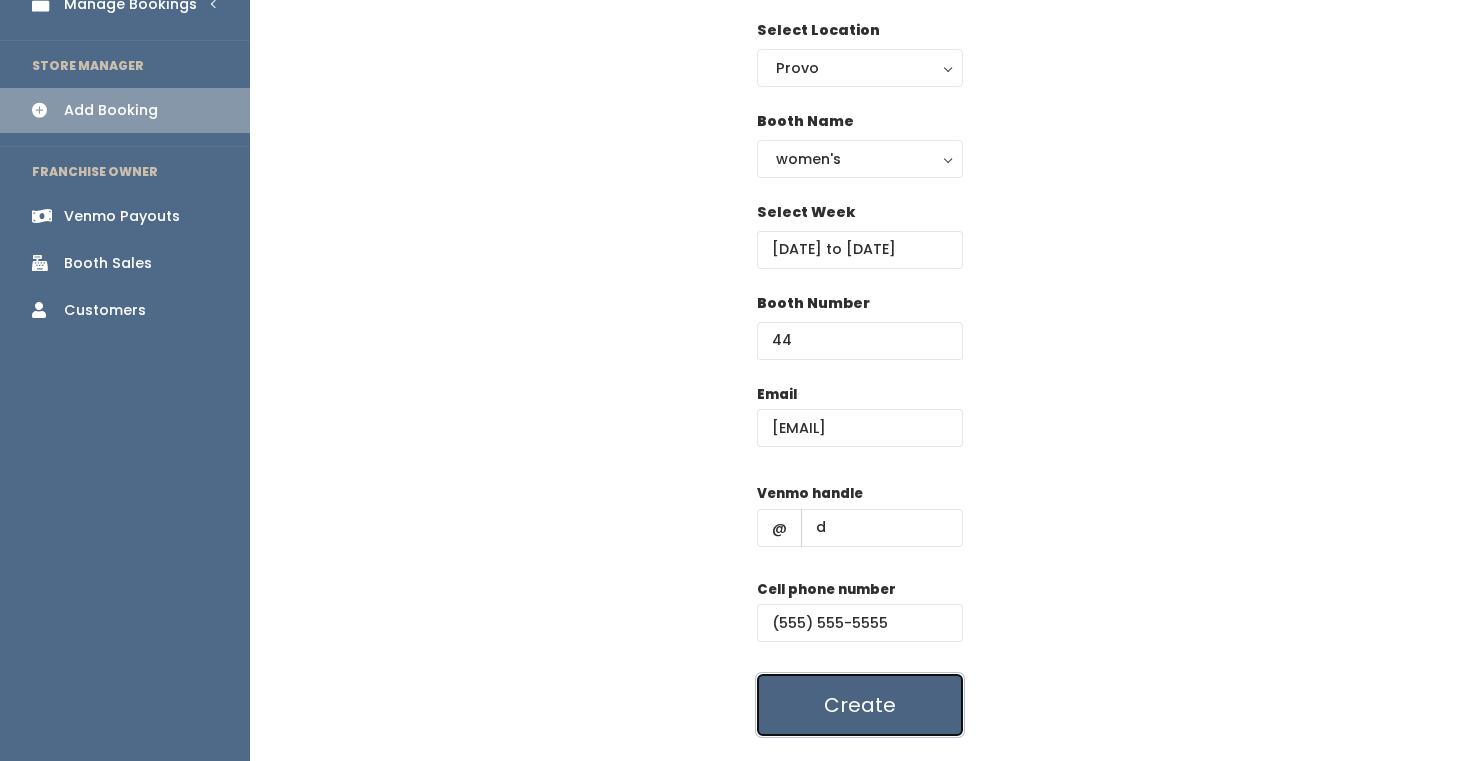 click on "Create" at bounding box center [860, 705] 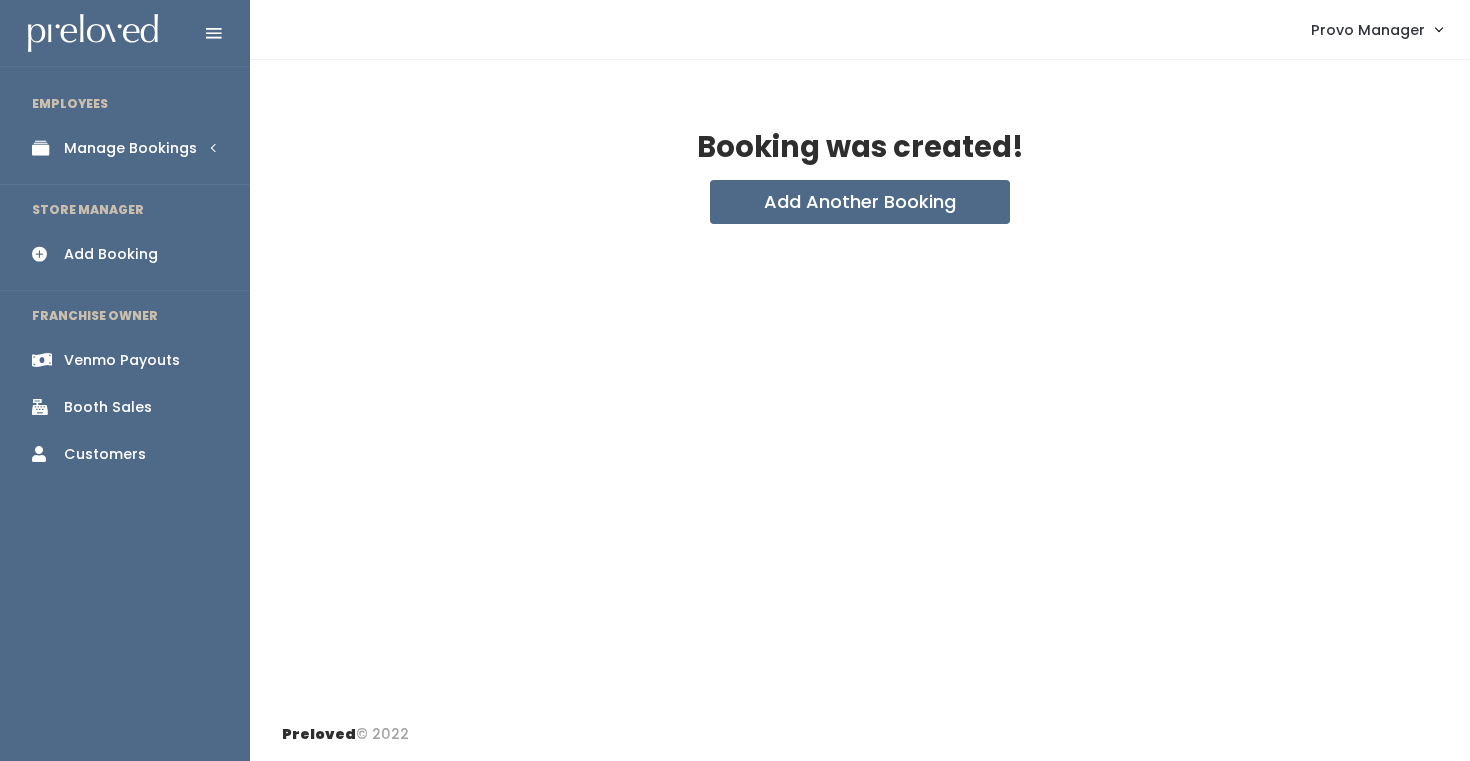 scroll, scrollTop: 0, scrollLeft: 0, axis: both 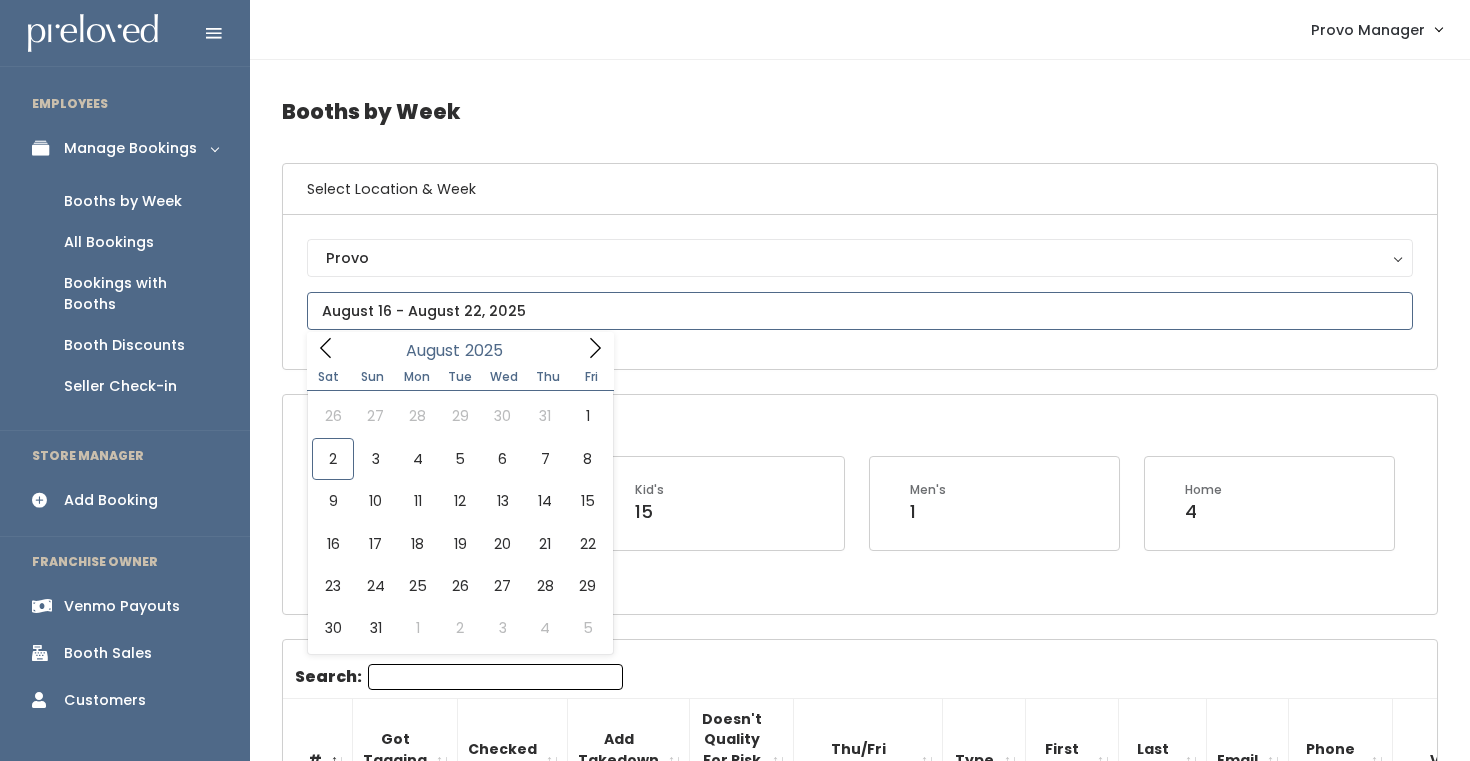 click at bounding box center (860, 311) 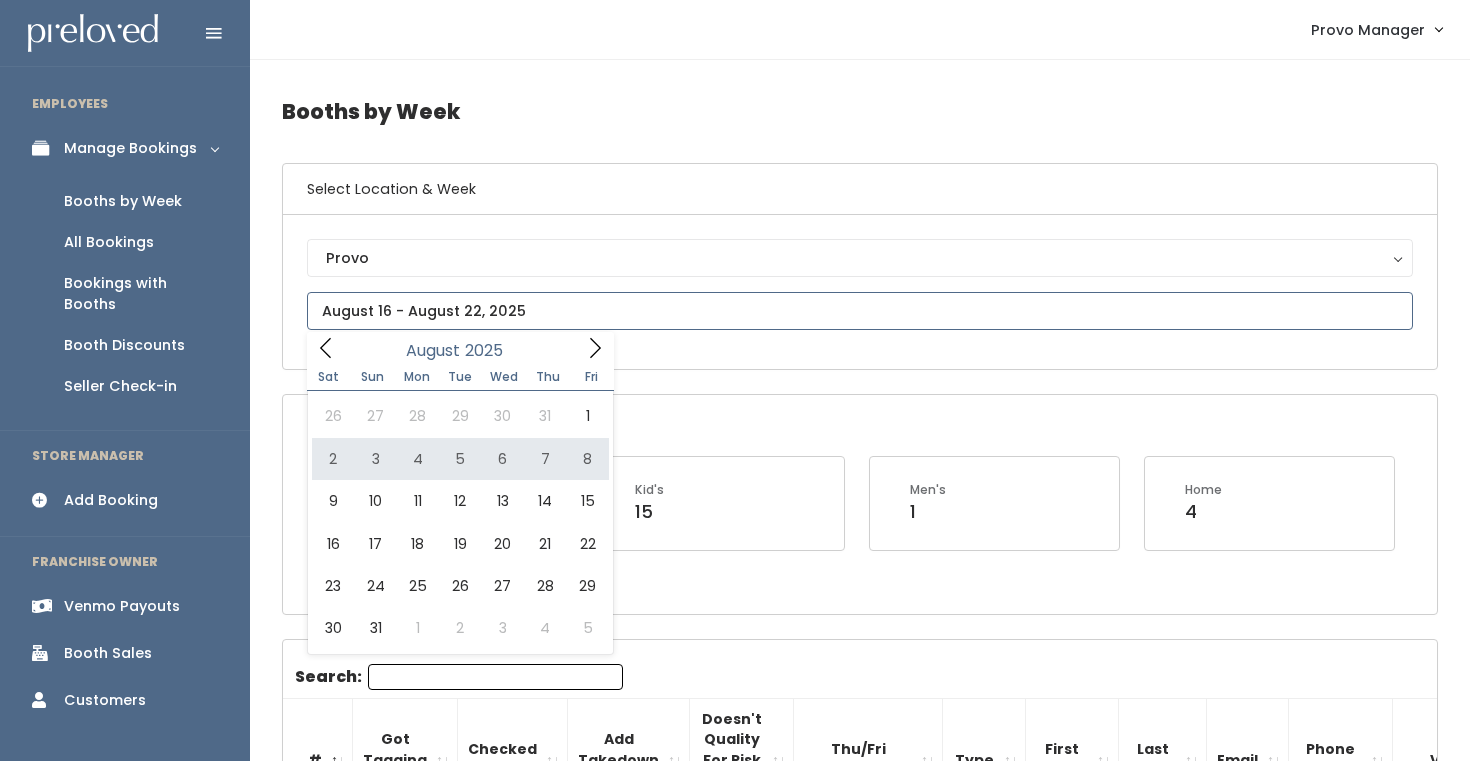 type on "August 2 to August 8" 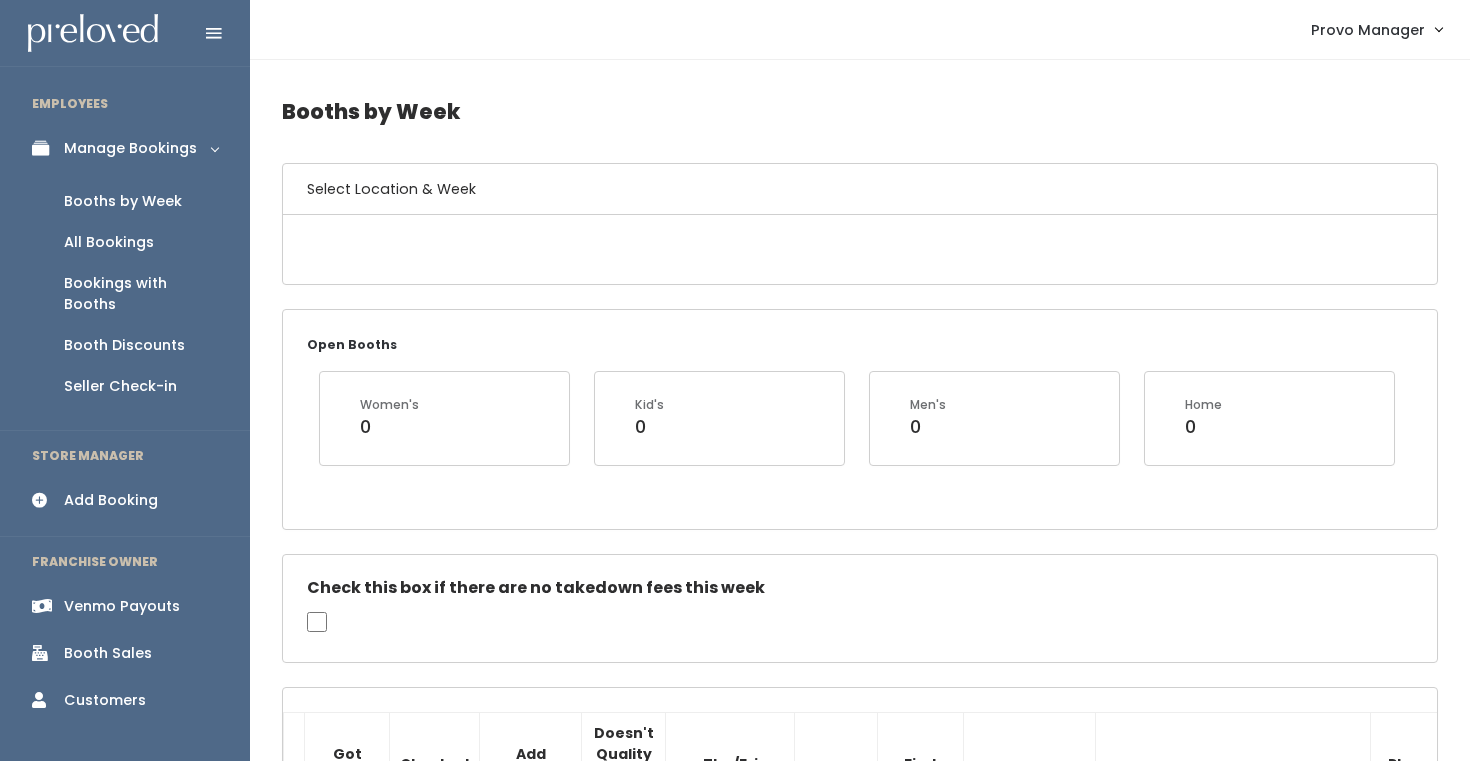 scroll, scrollTop: 0, scrollLeft: 0, axis: both 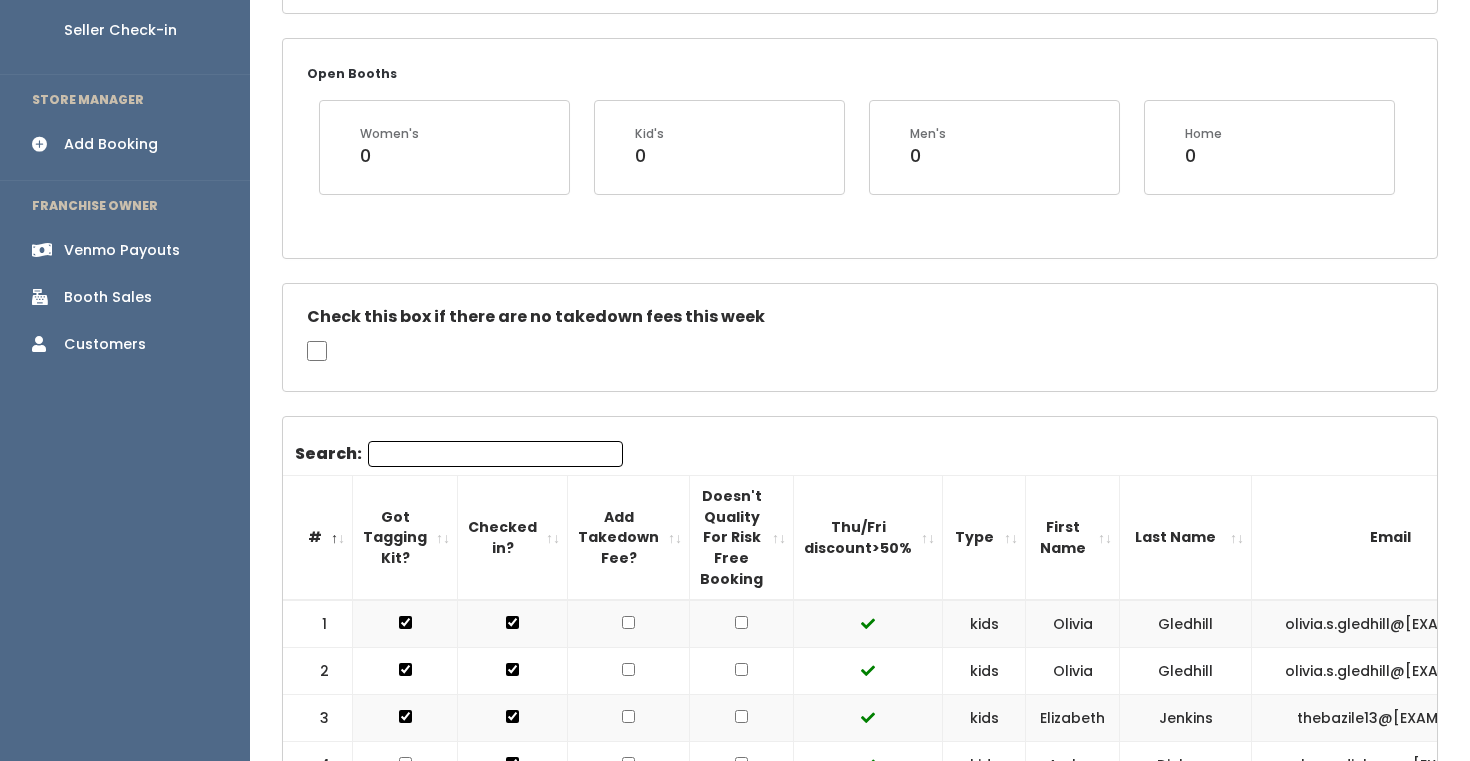 click on "Search:" at bounding box center (495, 454) 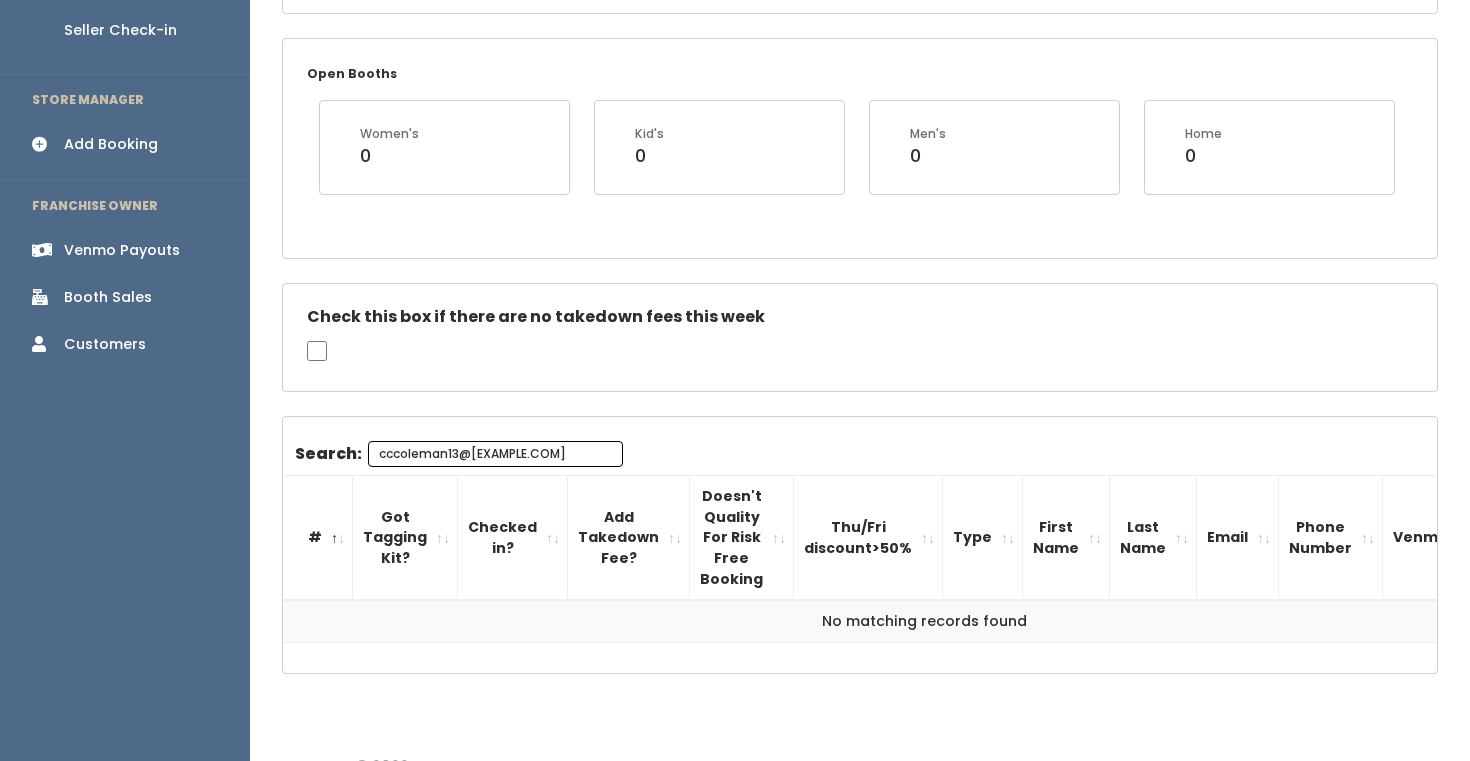 scroll, scrollTop: 0, scrollLeft: 3, axis: horizontal 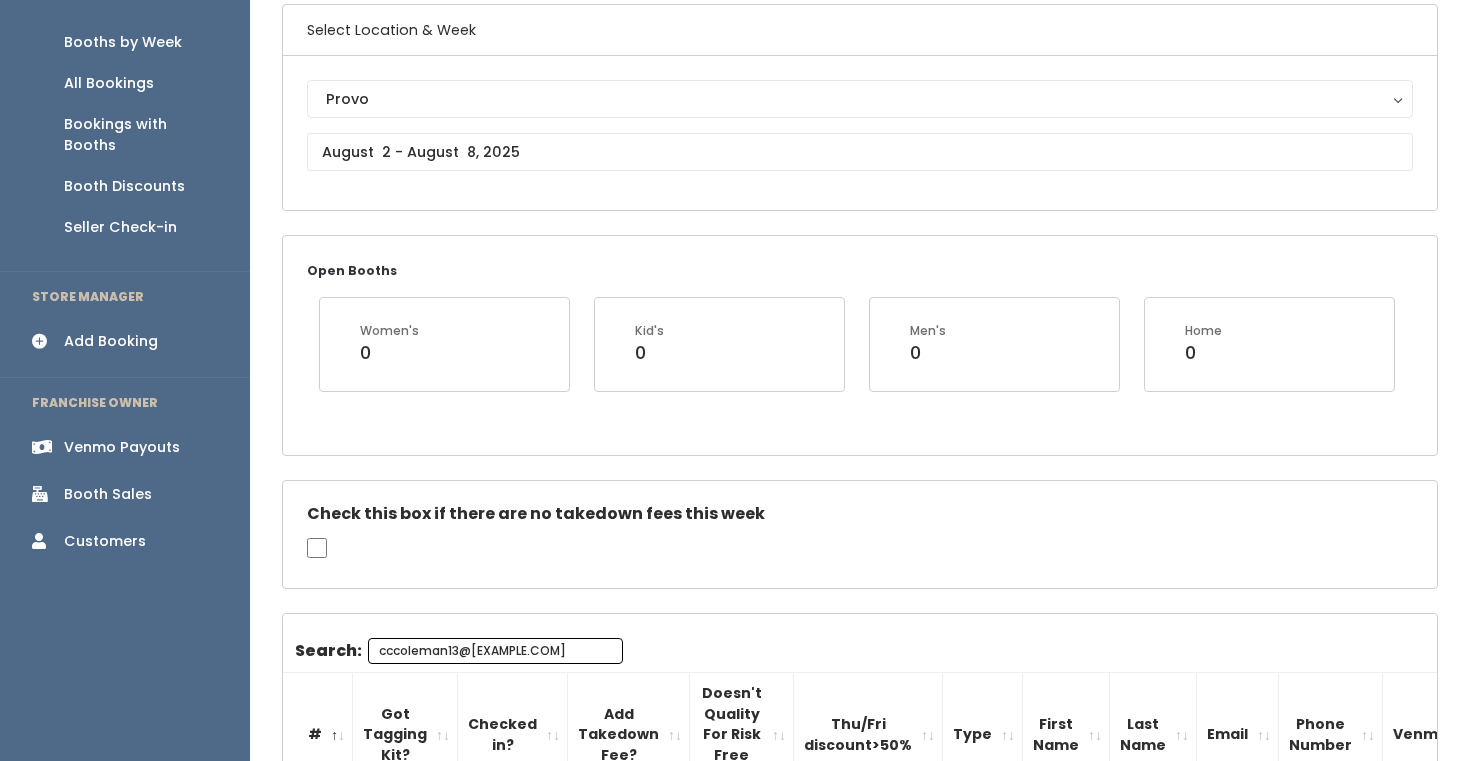 click on "cccoleman13@[EXAMPLE.COM]" at bounding box center [495, 651] 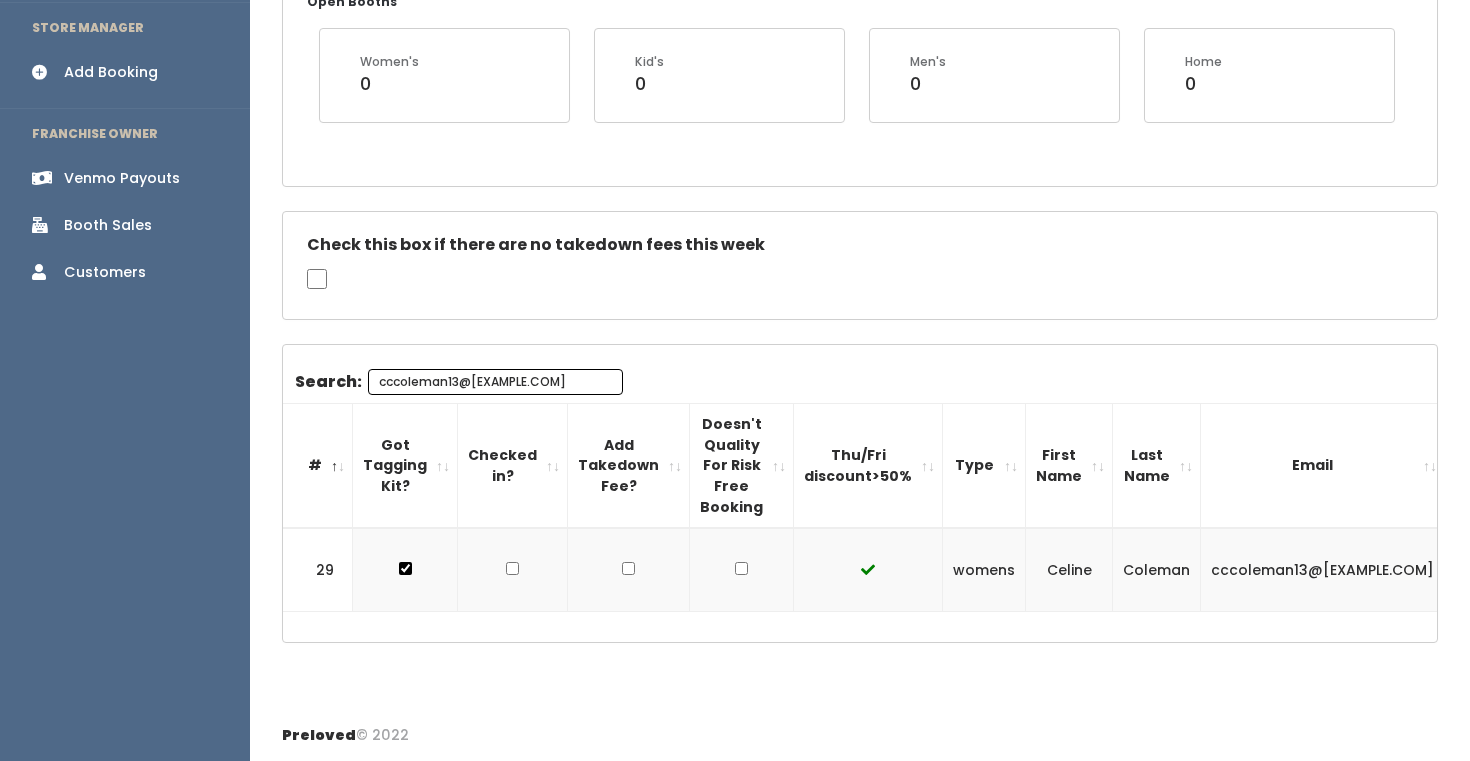 scroll, scrollTop: 427, scrollLeft: 0, axis: vertical 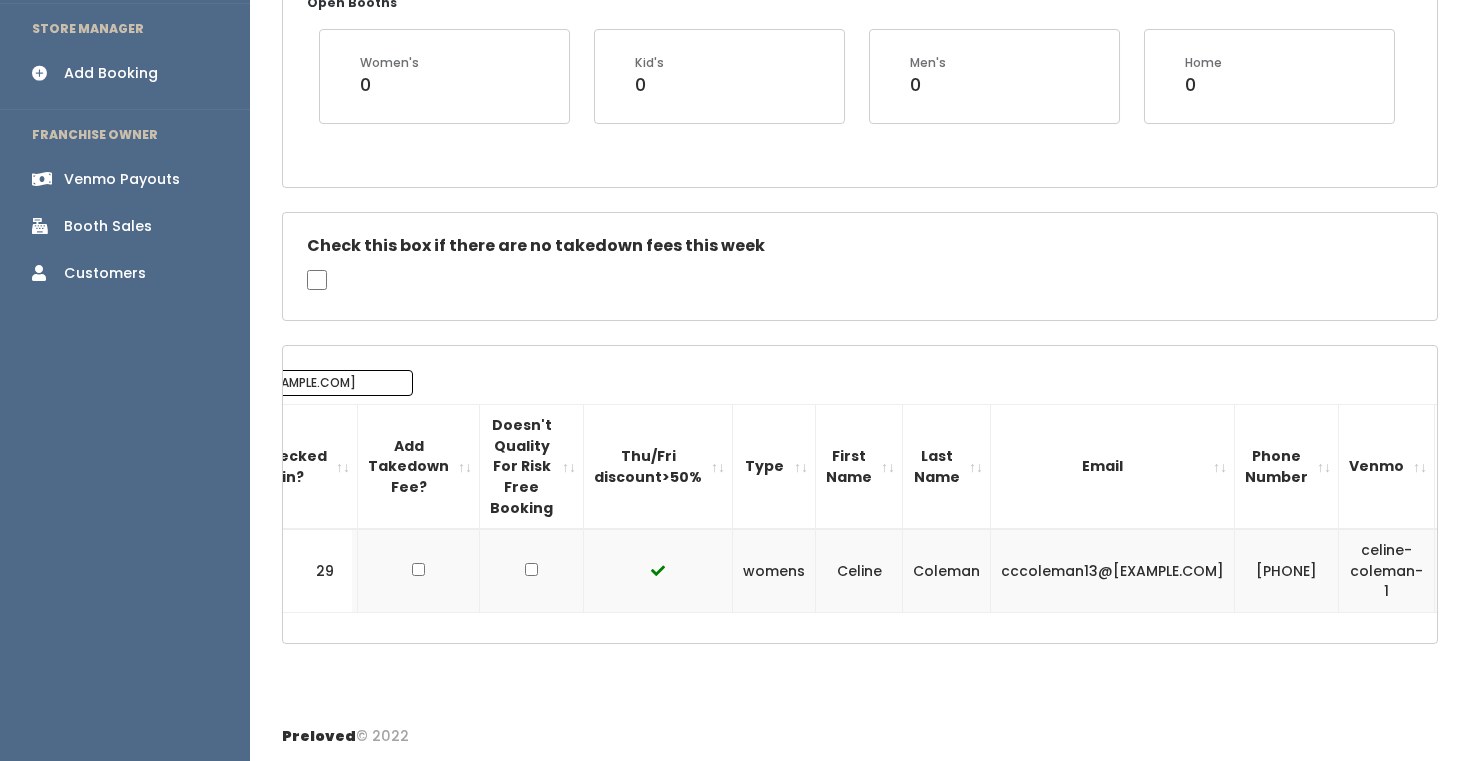 type on "cccoleman13@[EXAMPLE.COM]" 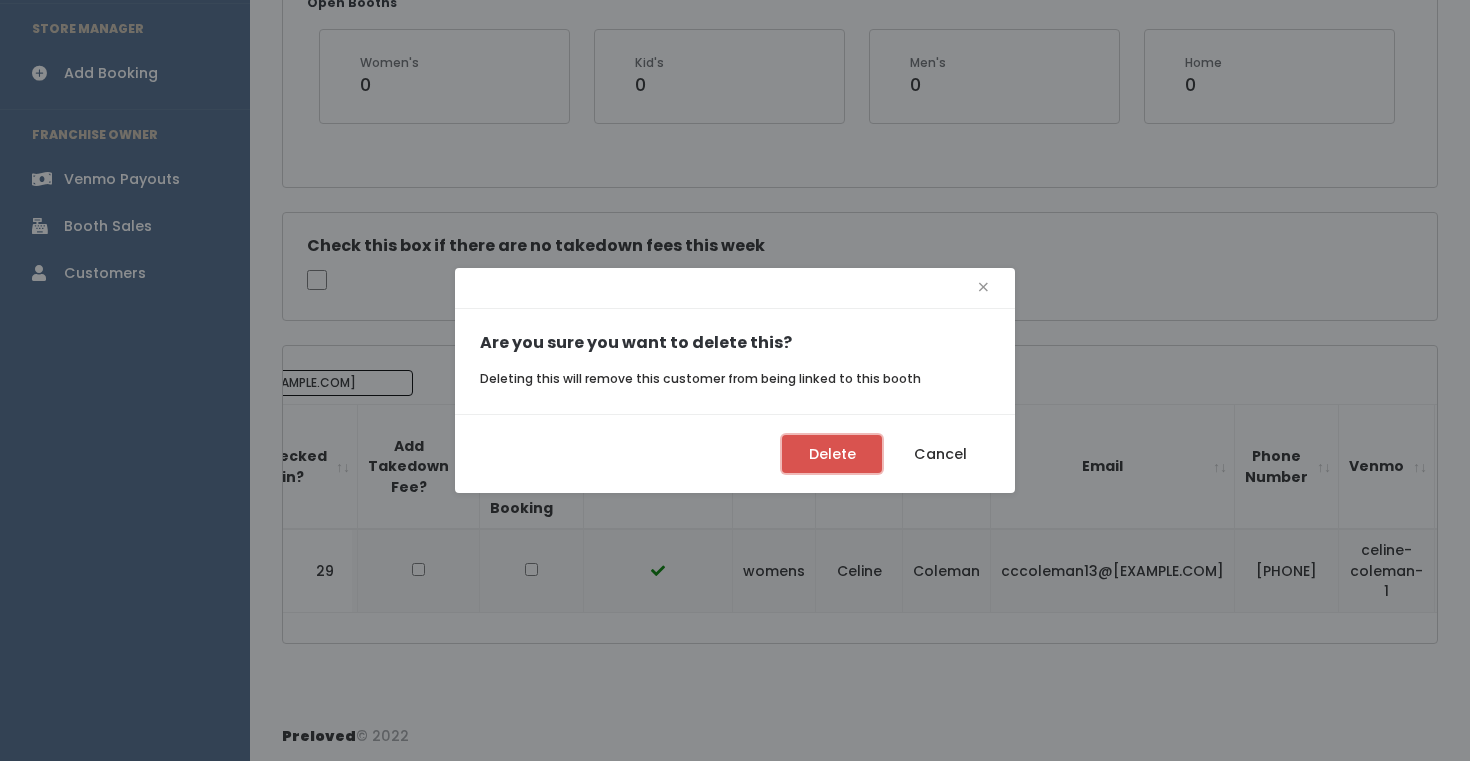 click on "Delete" at bounding box center (832, 454) 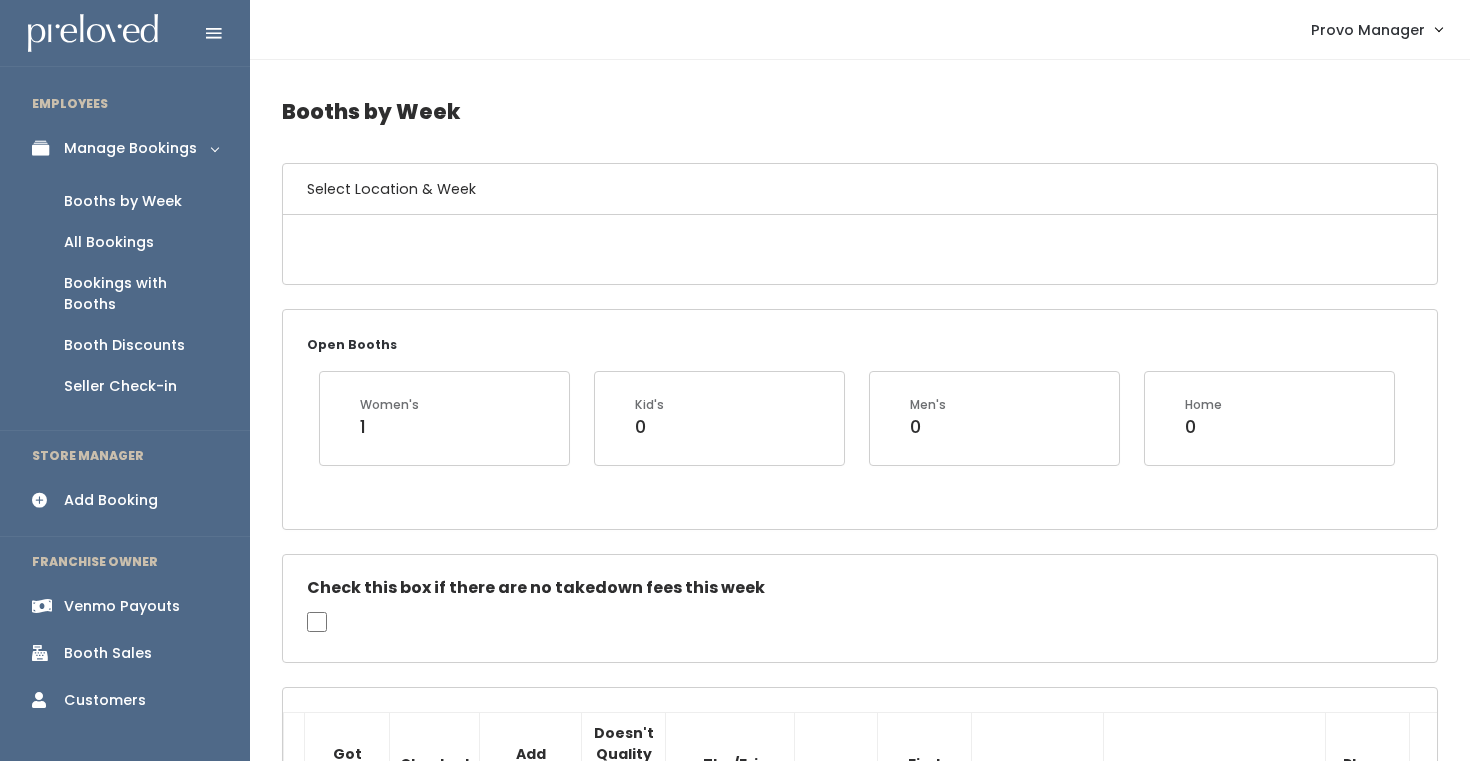 scroll, scrollTop: 415, scrollLeft: 0, axis: vertical 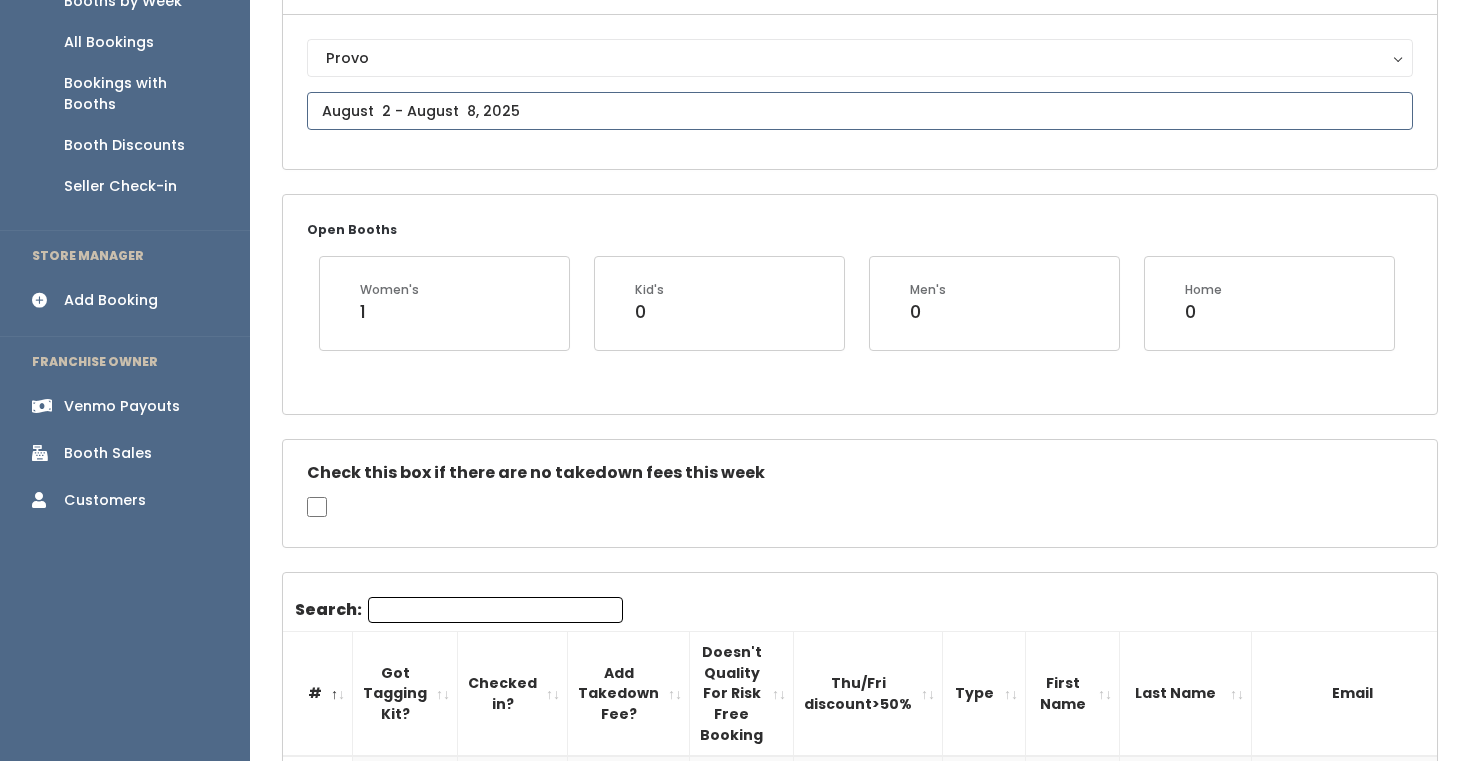 click at bounding box center [860, 111] 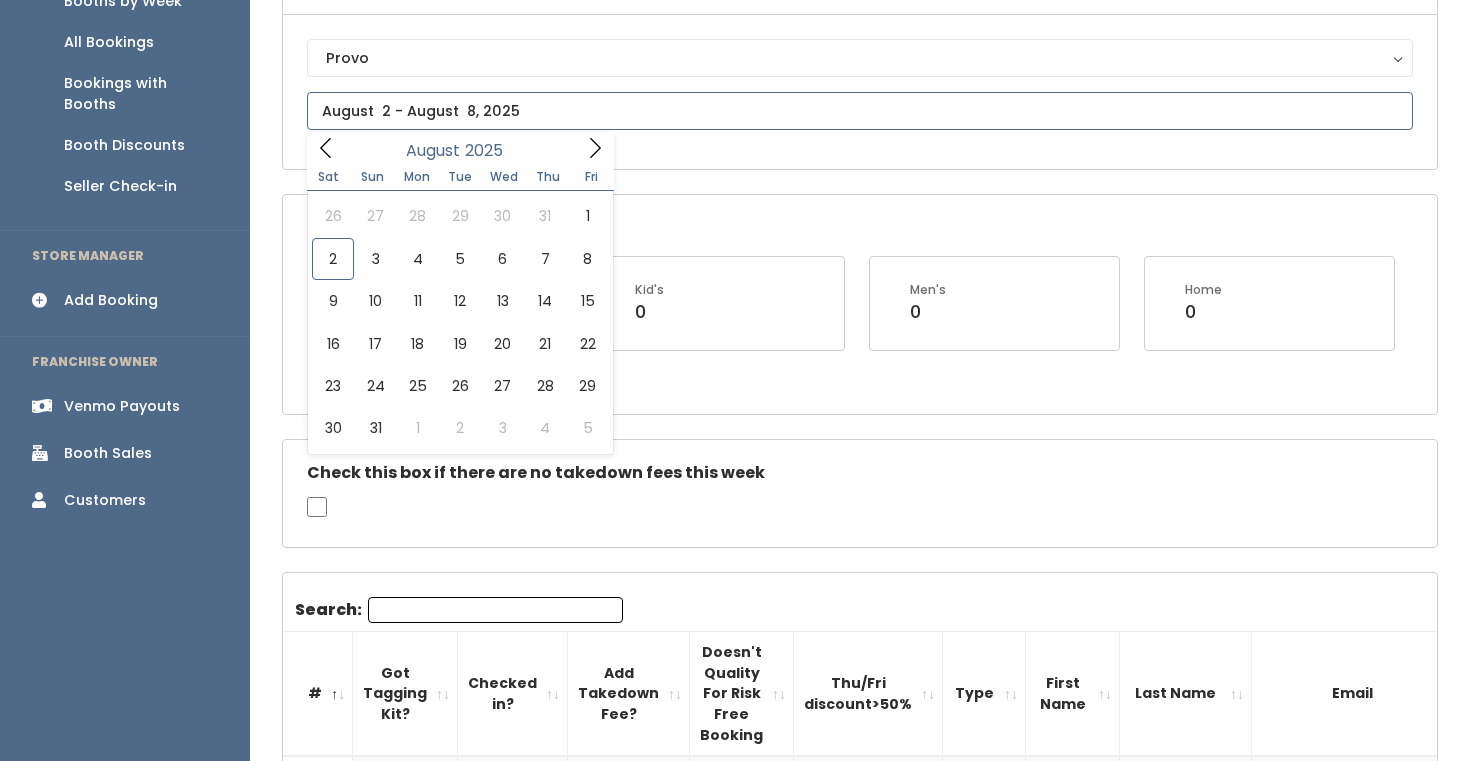 click 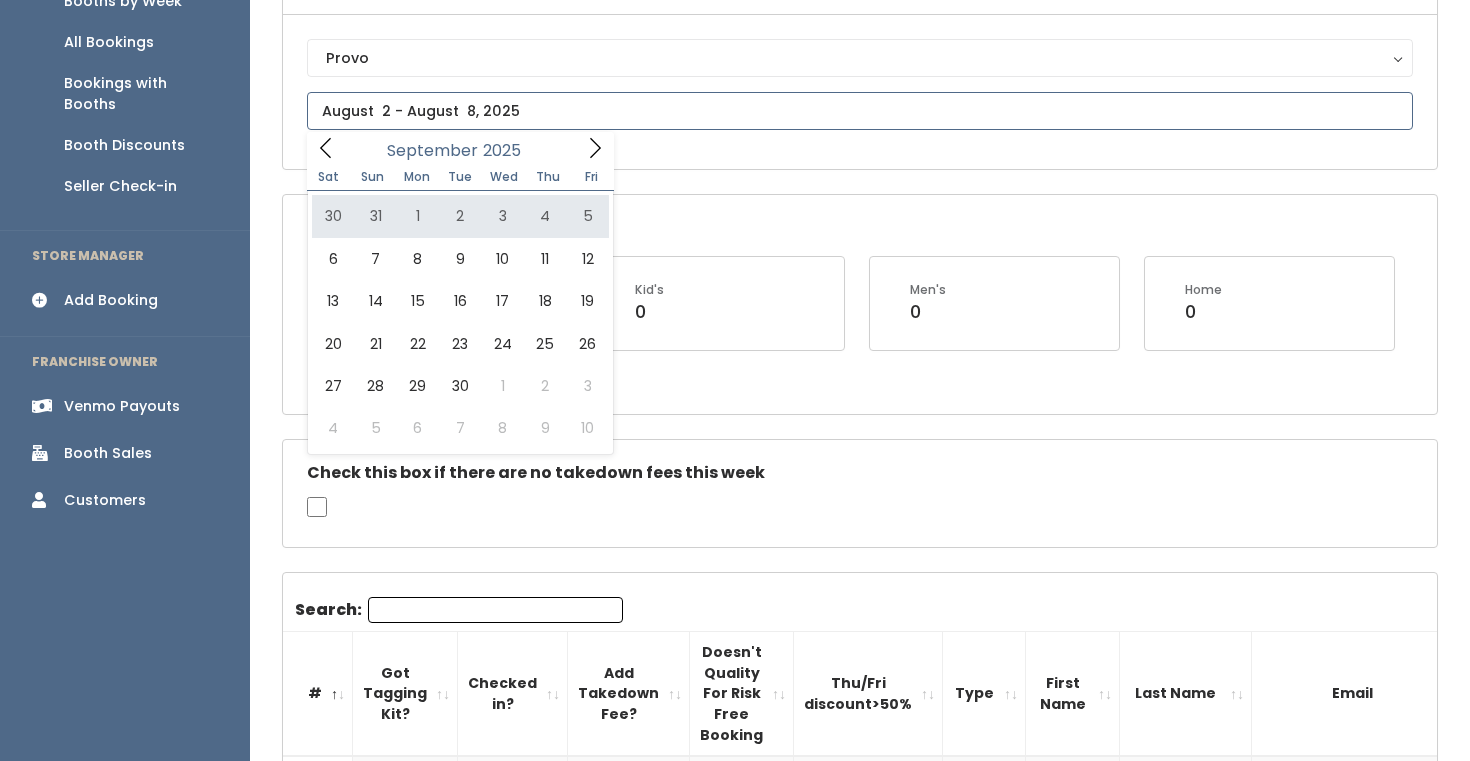 click 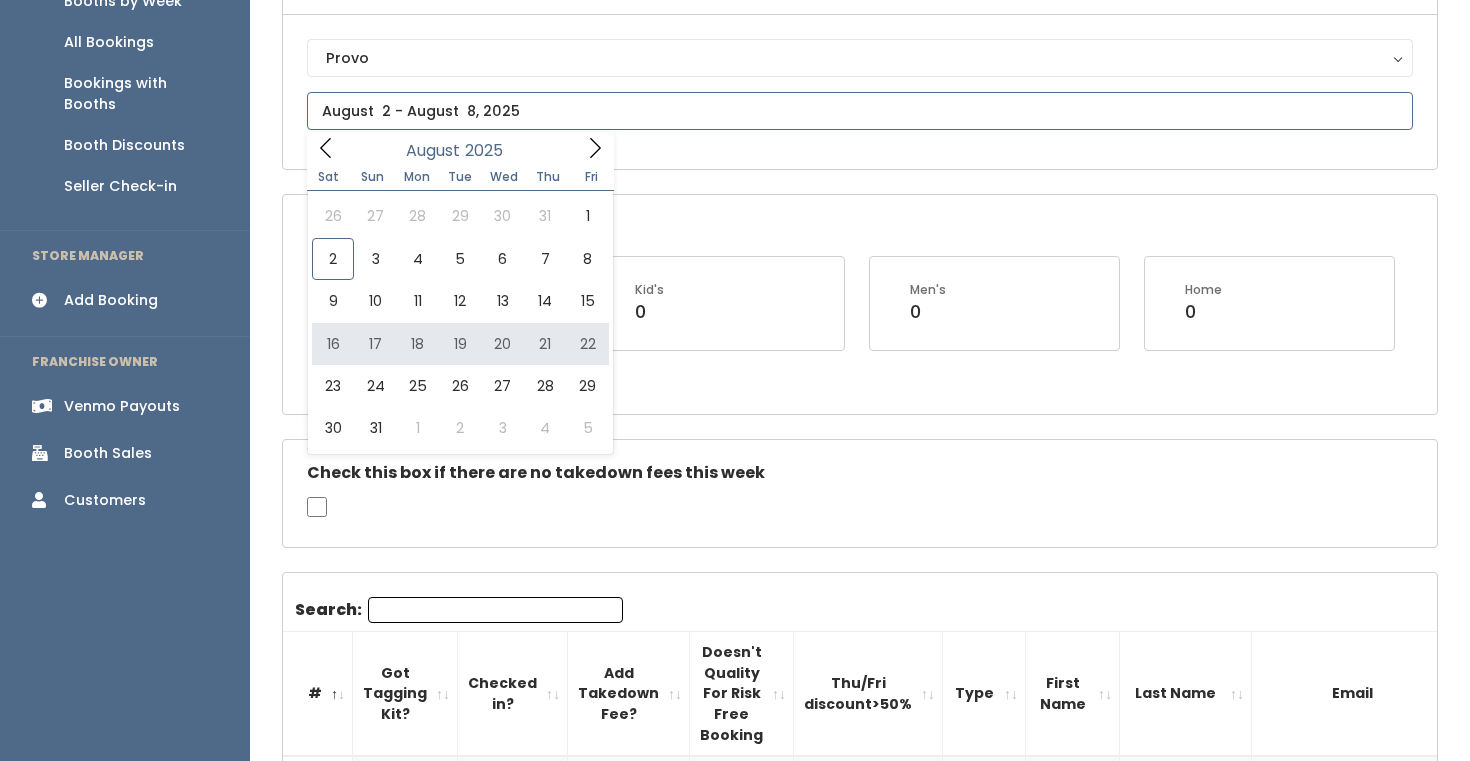 type on "August 16 to August 22" 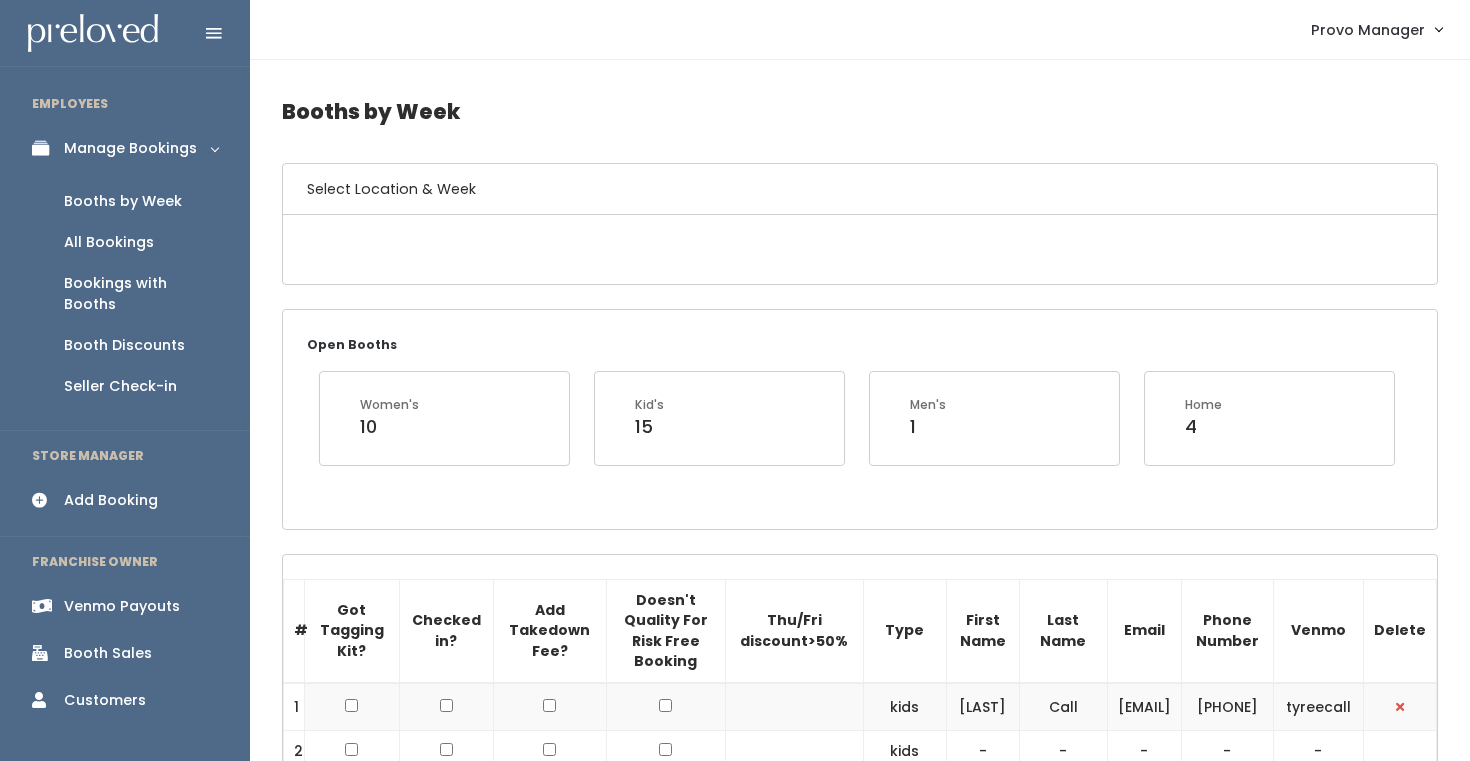 scroll, scrollTop: 0, scrollLeft: 0, axis: both 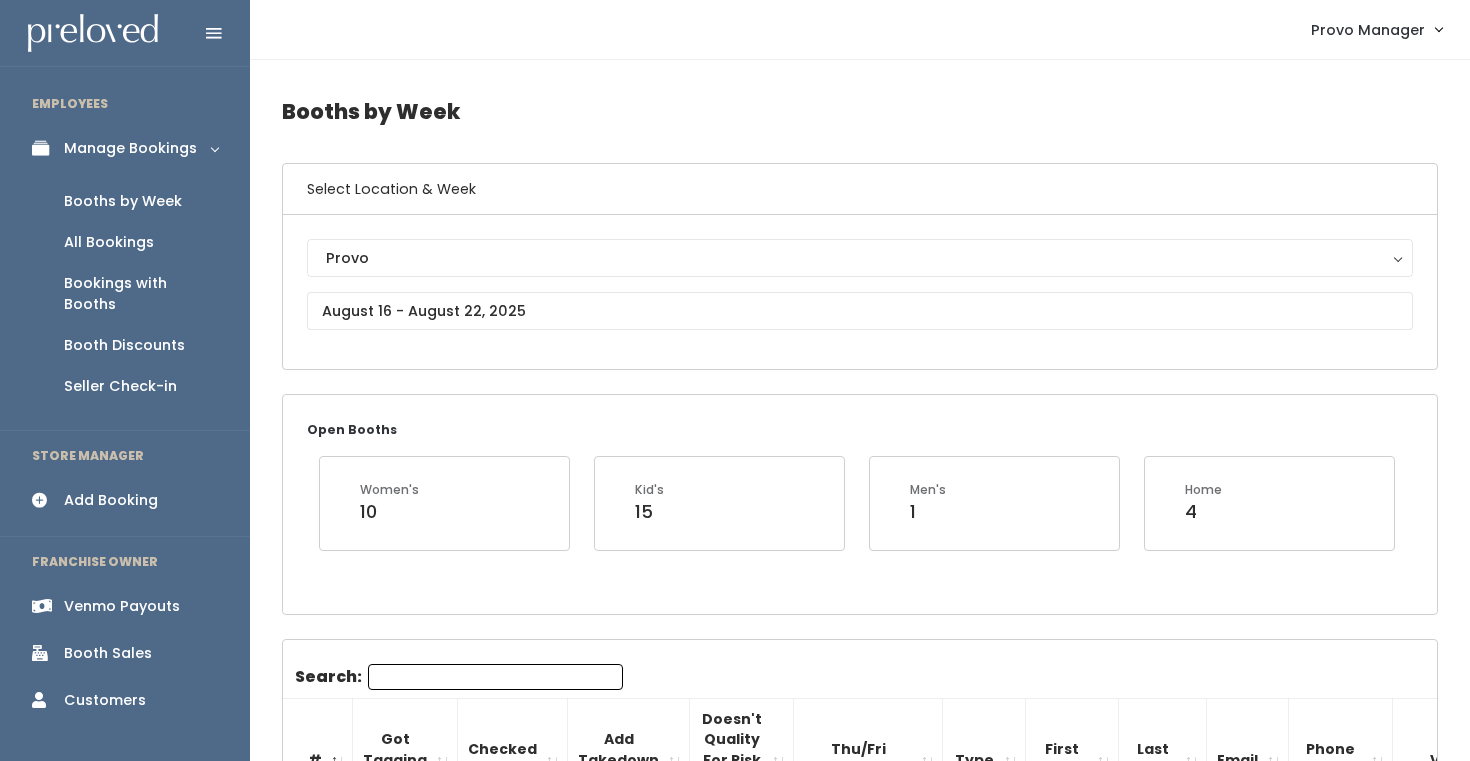 click on "Search:" at bounding box center [495, 677] 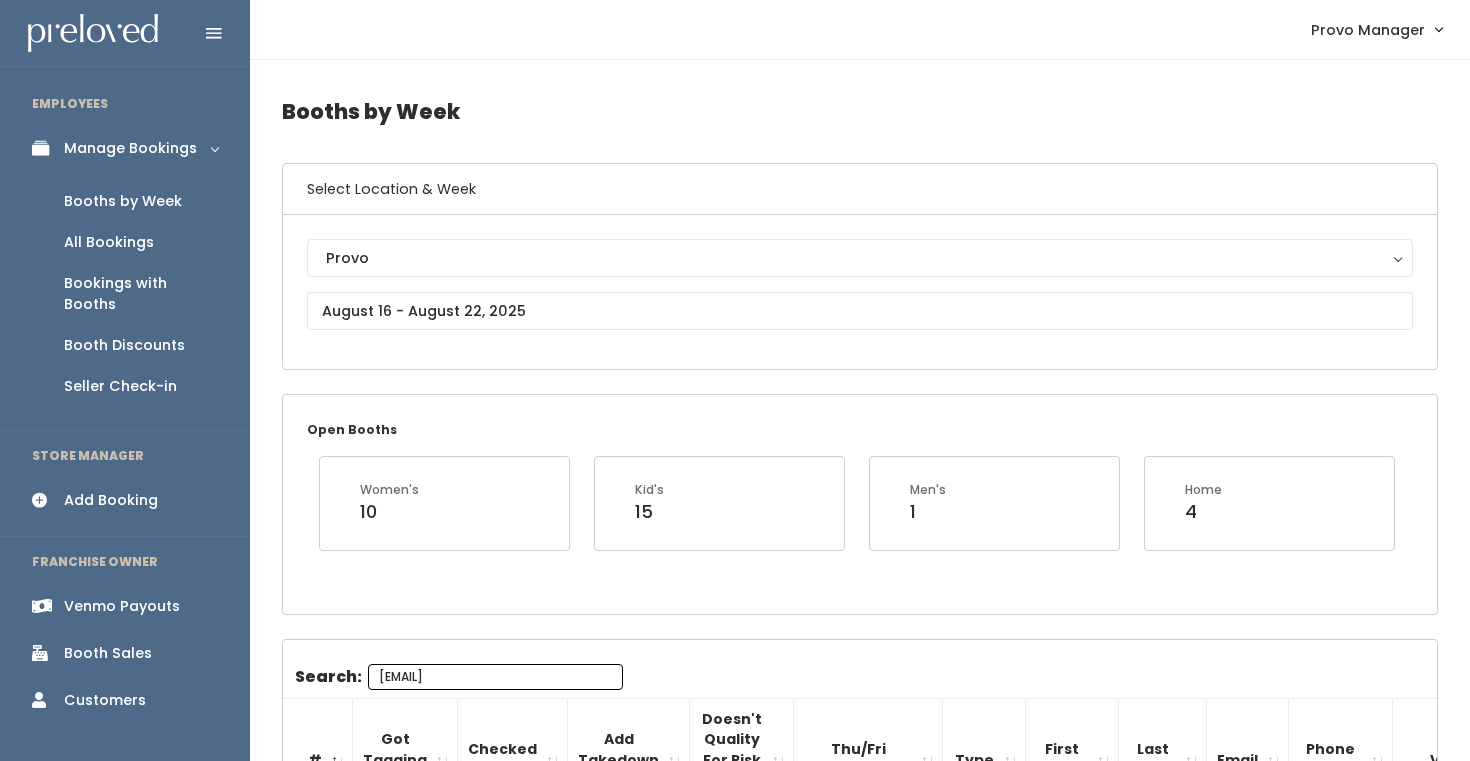 scroll, scrollTop: 0, scrollLeft: 68, axis: horizontal 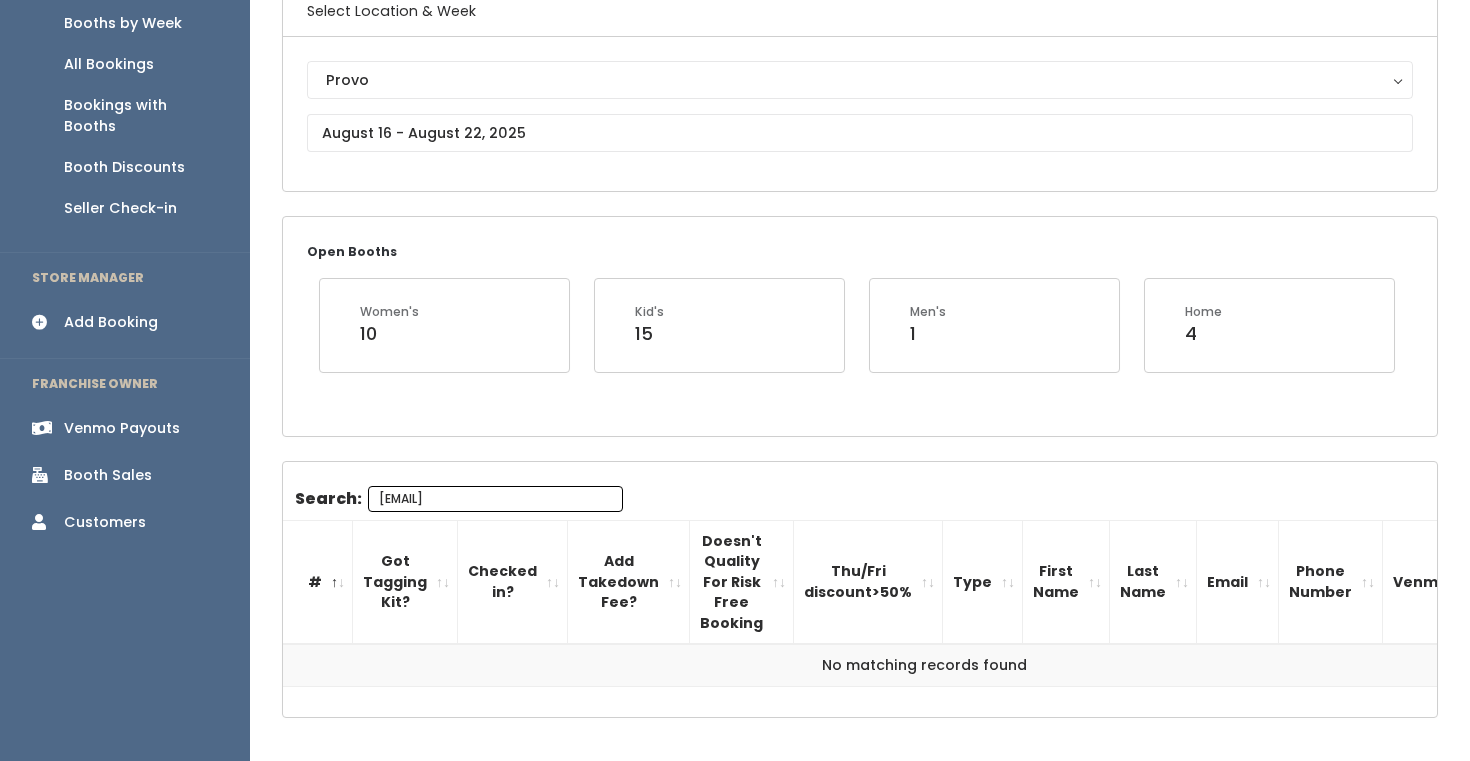 click on "[EMAIL]" at bounding box center (495, 499) 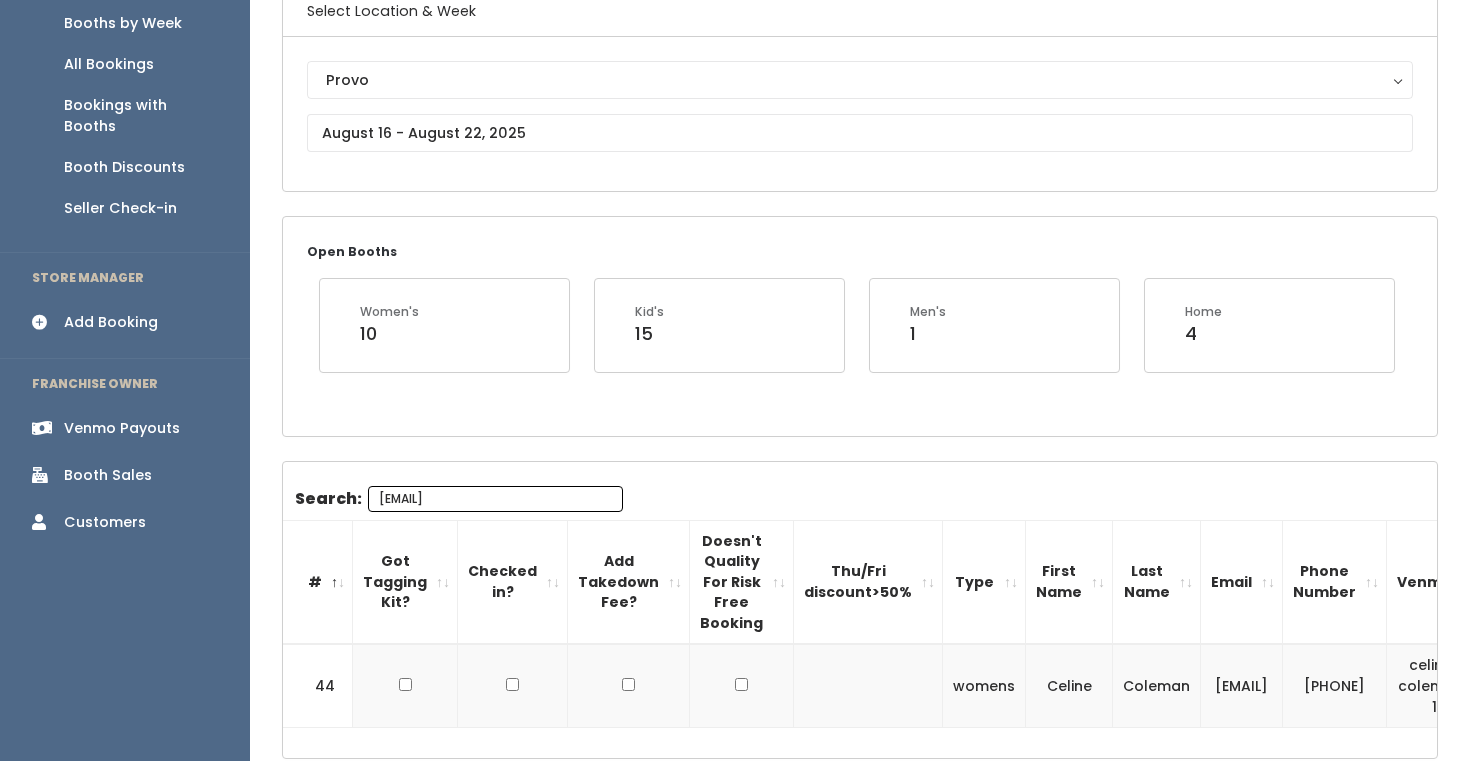 scroll, scrollTop: 0, scrollLeft: 0, axis: both 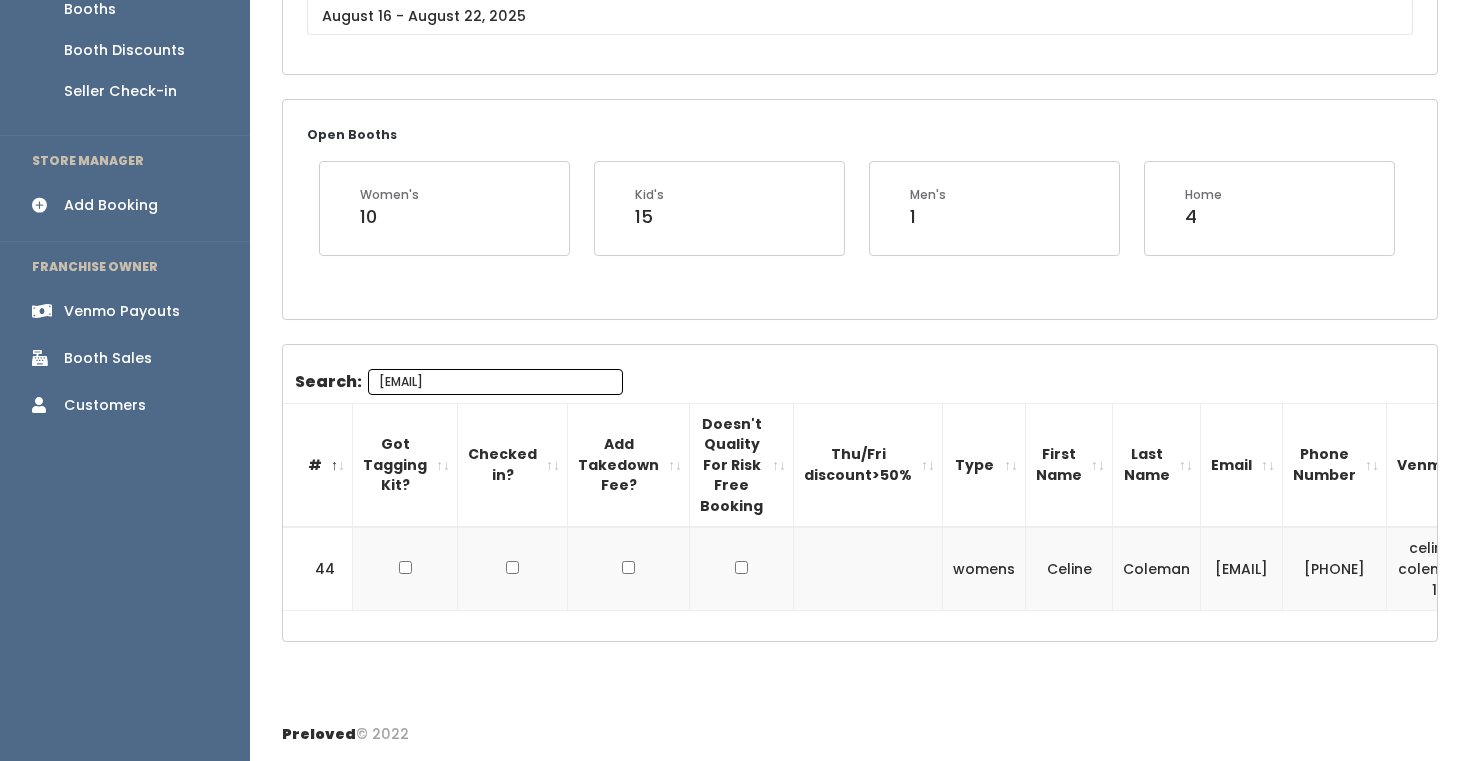 type on "[EMAIL]" 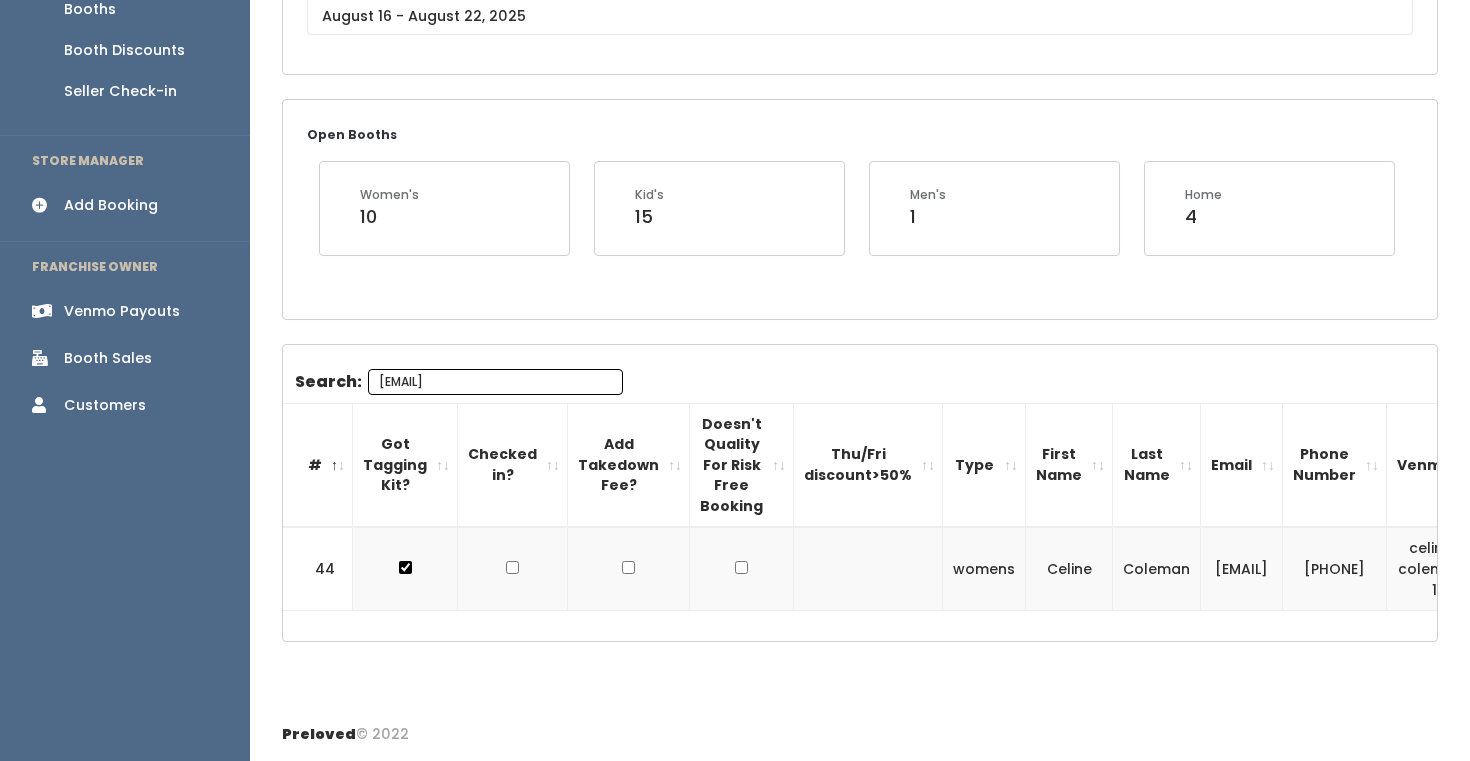 click on "Add Takedown Fee?" at bounding box center [629, 465] 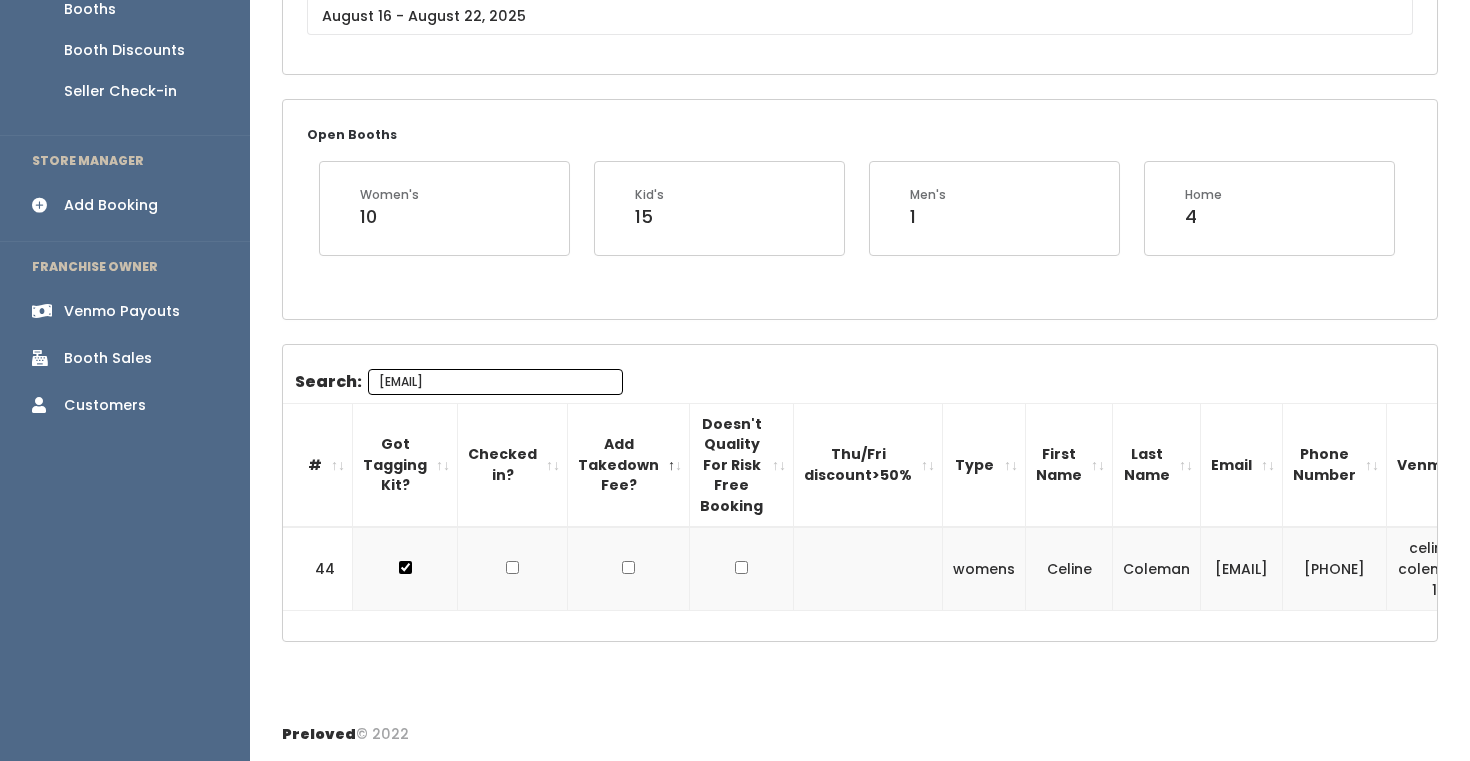 click on "[EMAIL]" at bounding box center (495, 382) 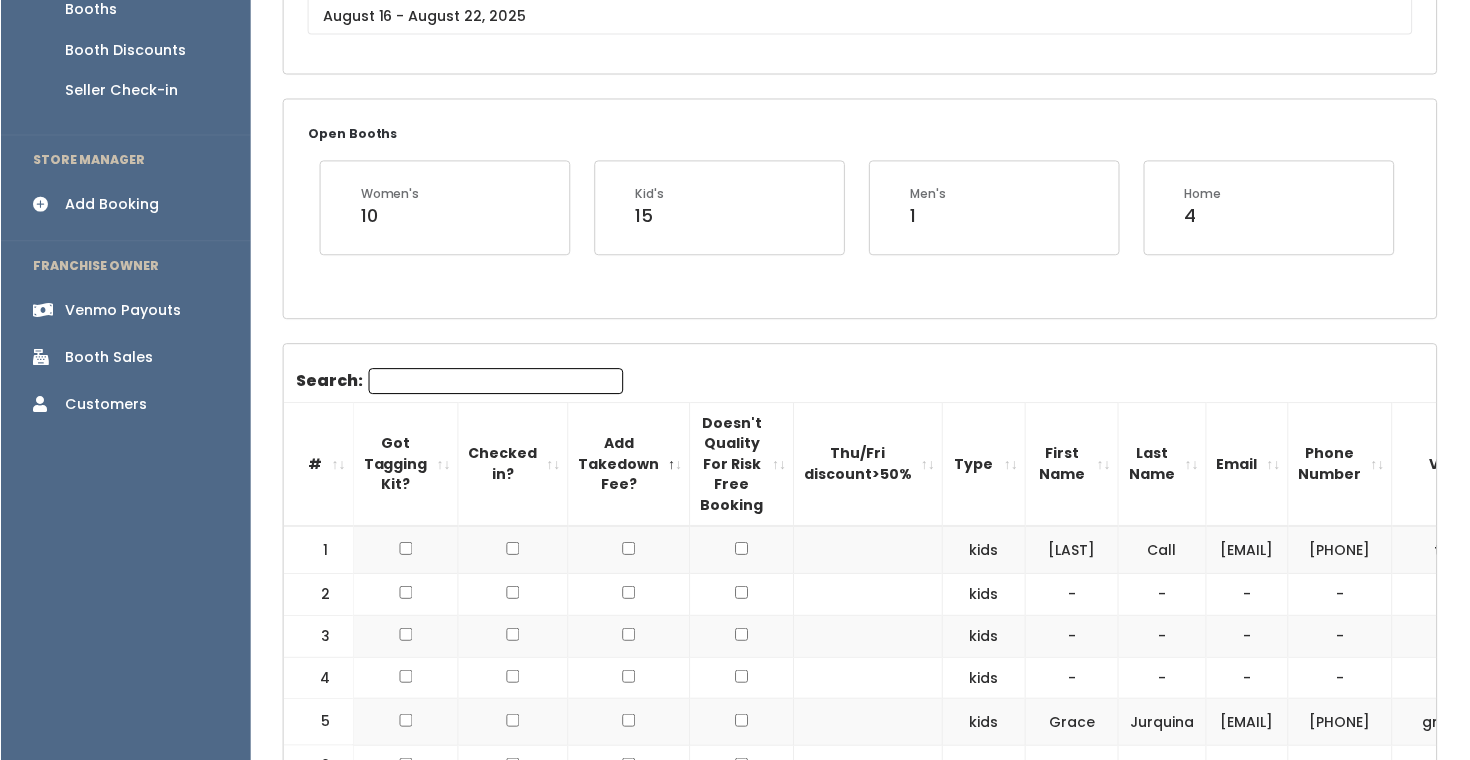scroll, scrollTop: 0, scrollLeft: 0, axis: both 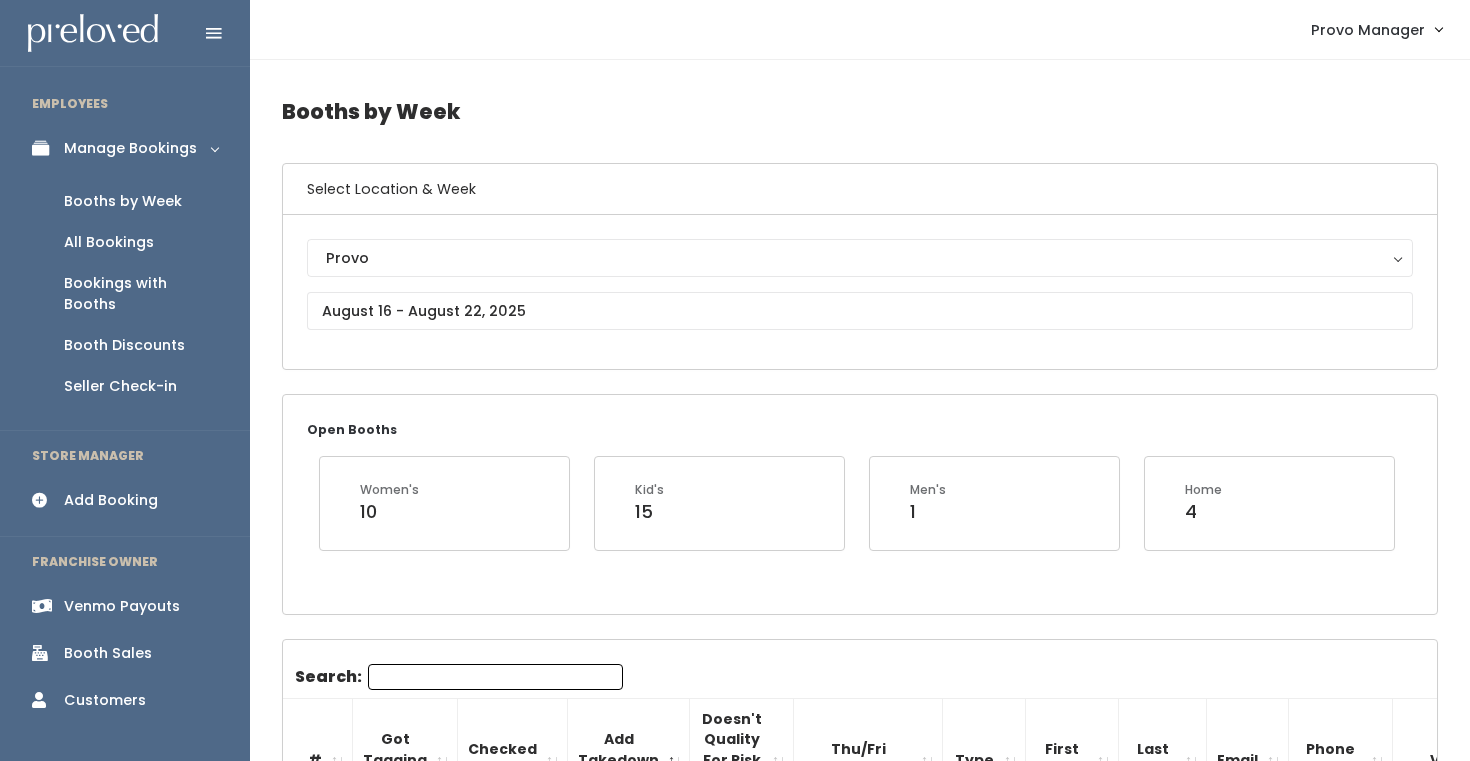 type 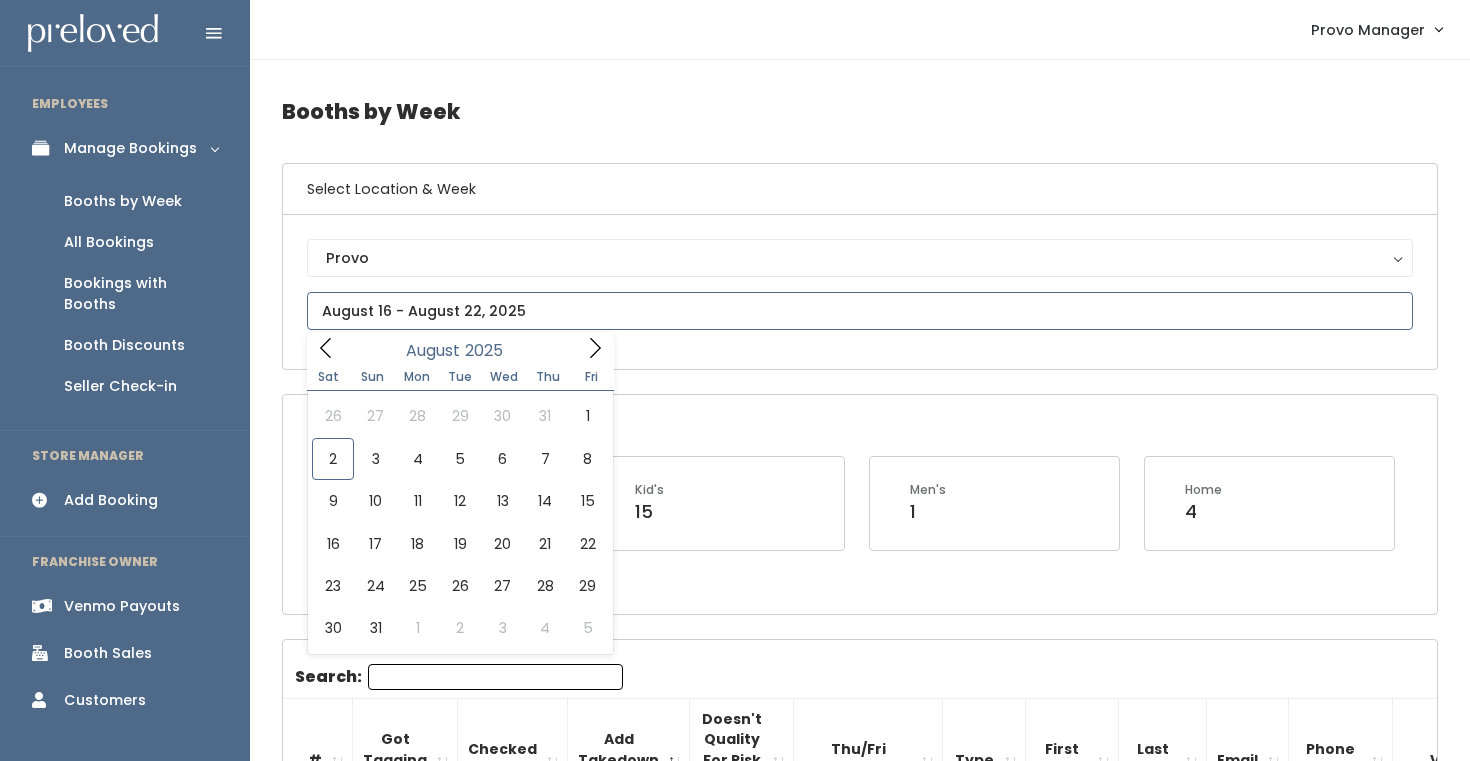 click at bounding box center (860, 311) 